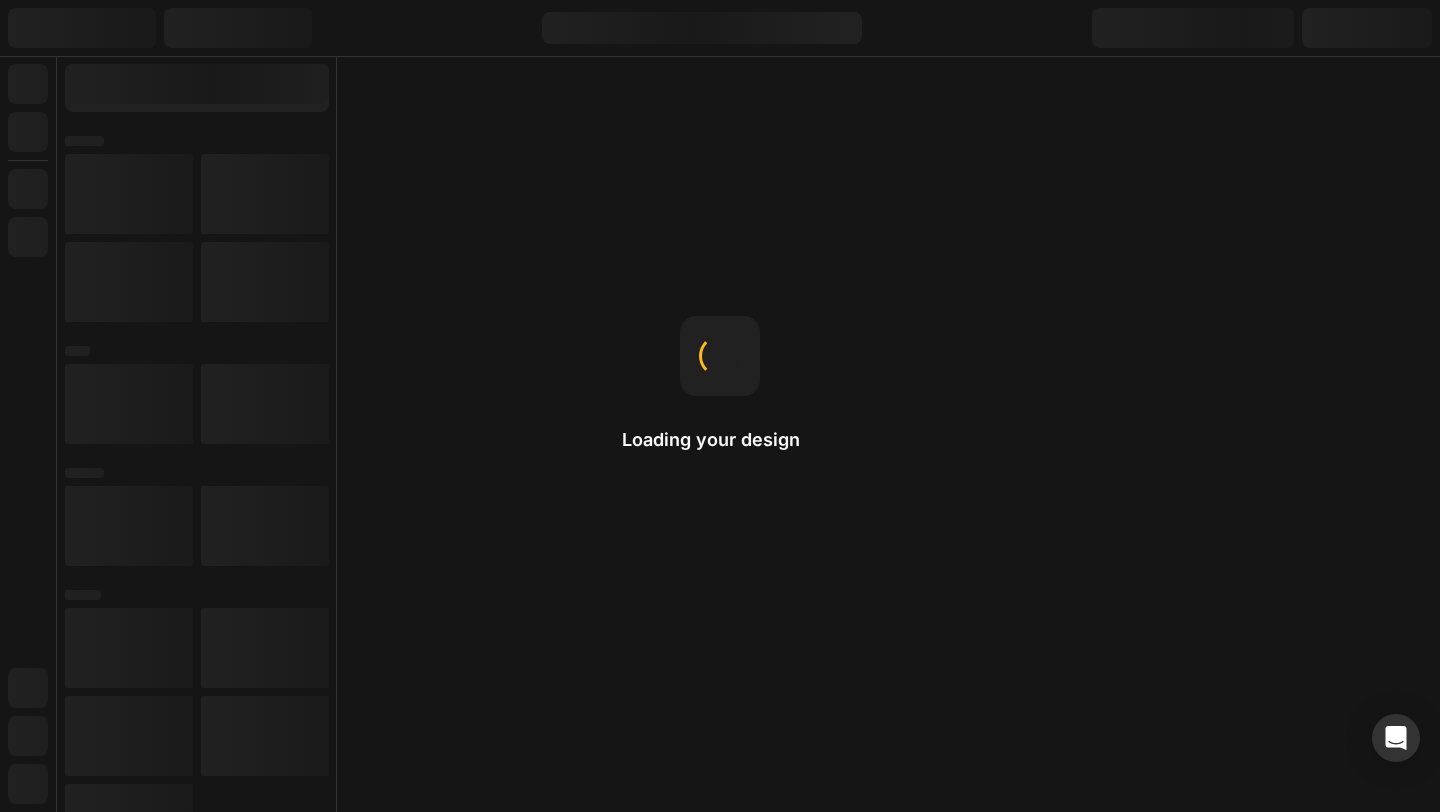 scroll, scrollTop: 0, scrollLeft: 0, axis: both 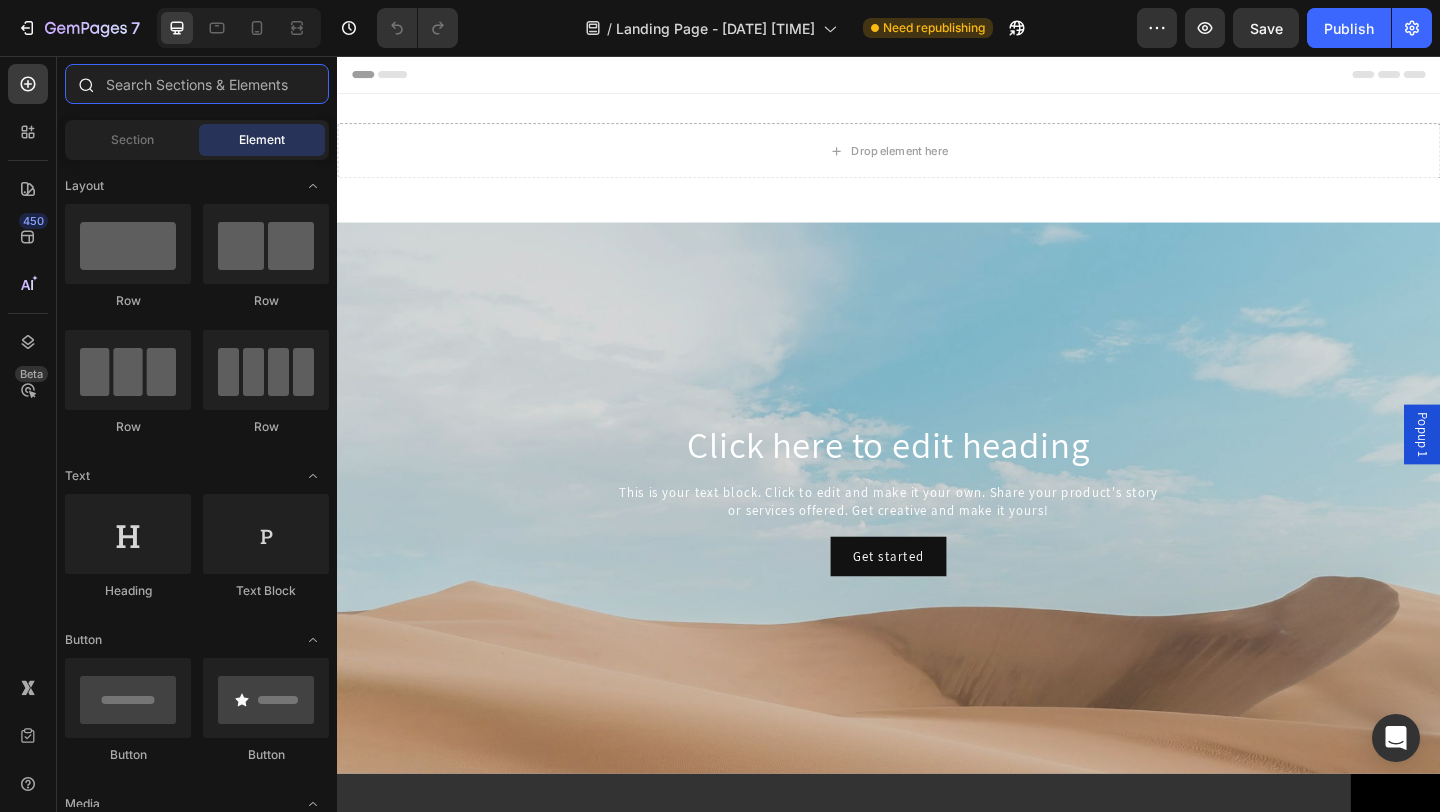 click at bounding box center (197, 84) 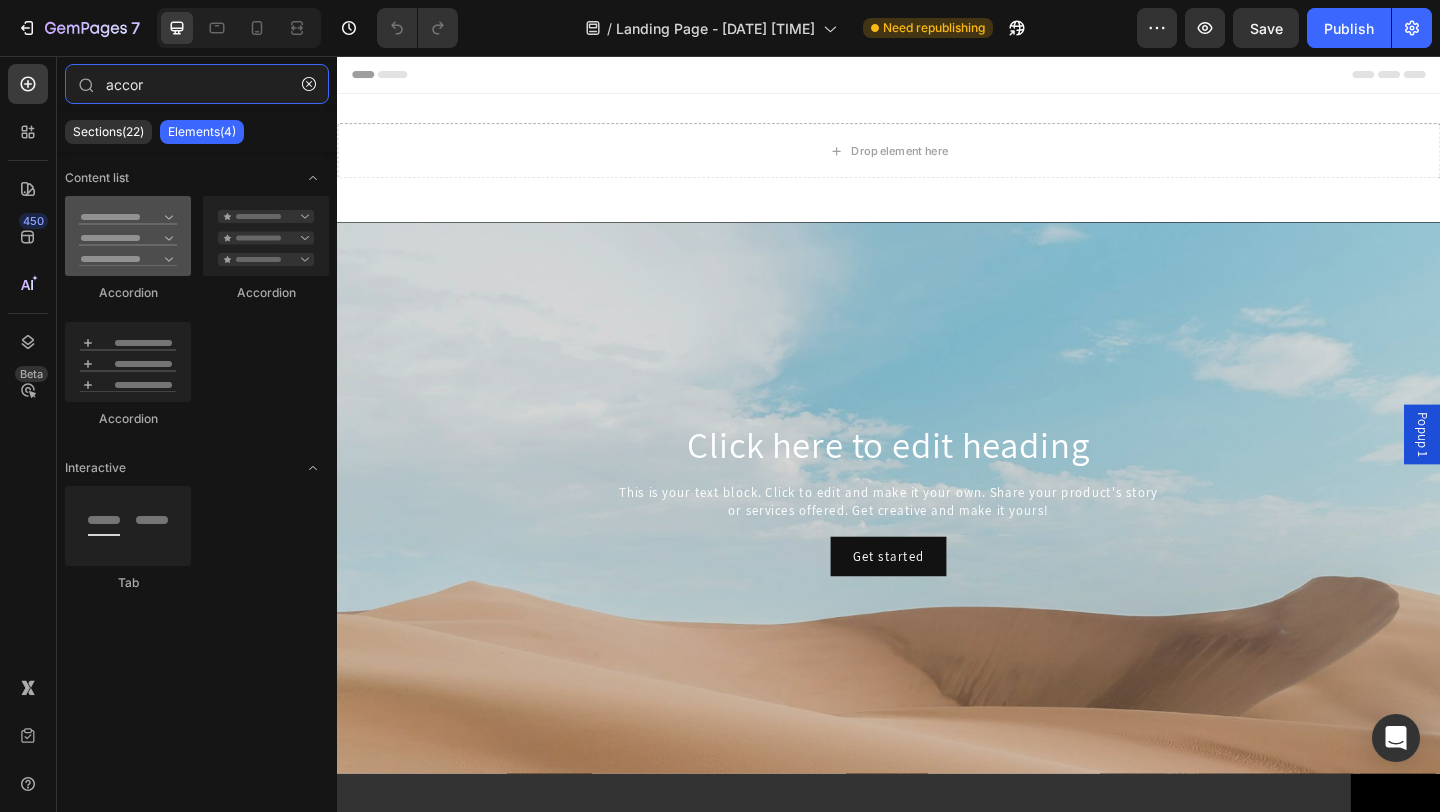 type on "accor" 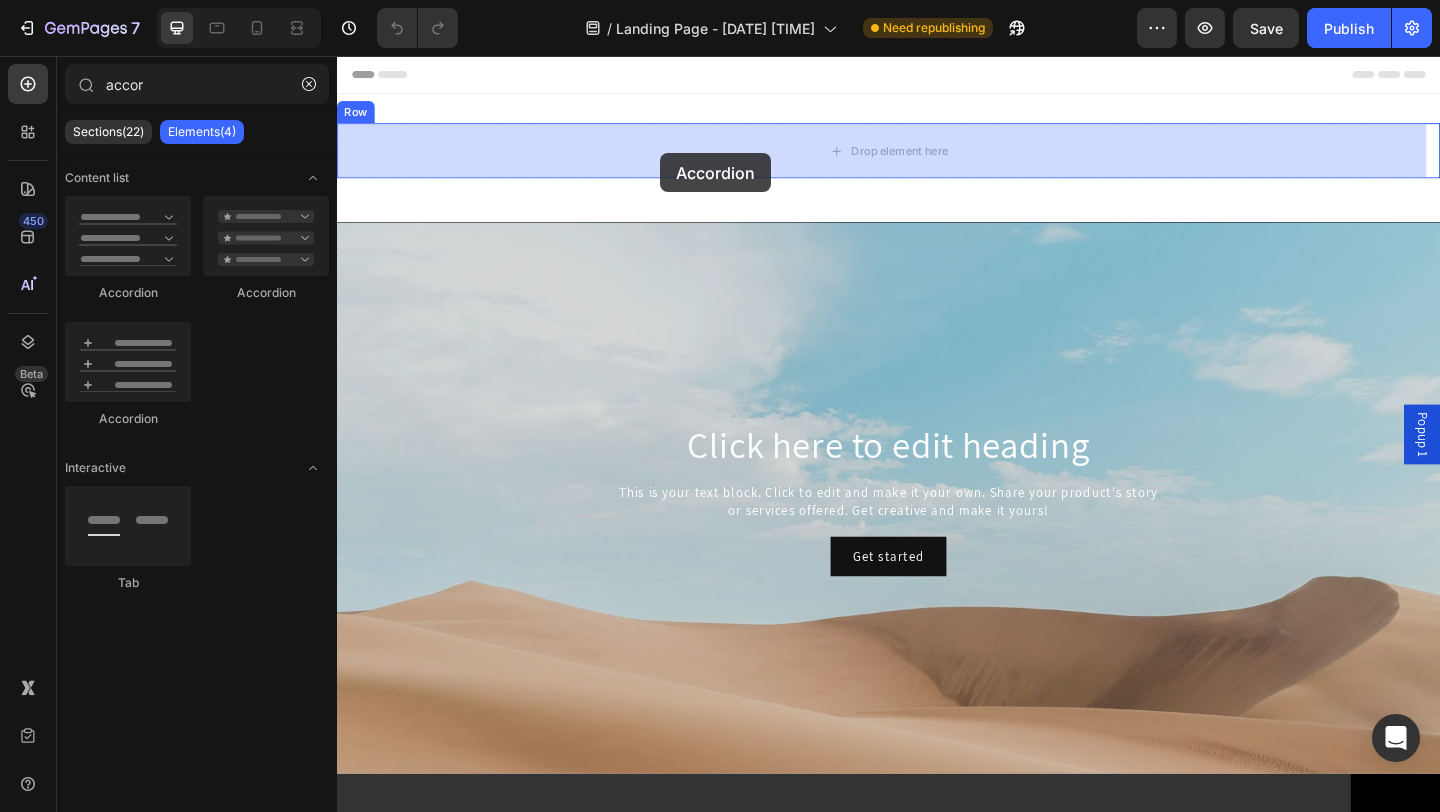 drag, startPoint x: 433, startPoint y: 316, endPoint x: 688, endPoint y: 162, distance: 297.8943 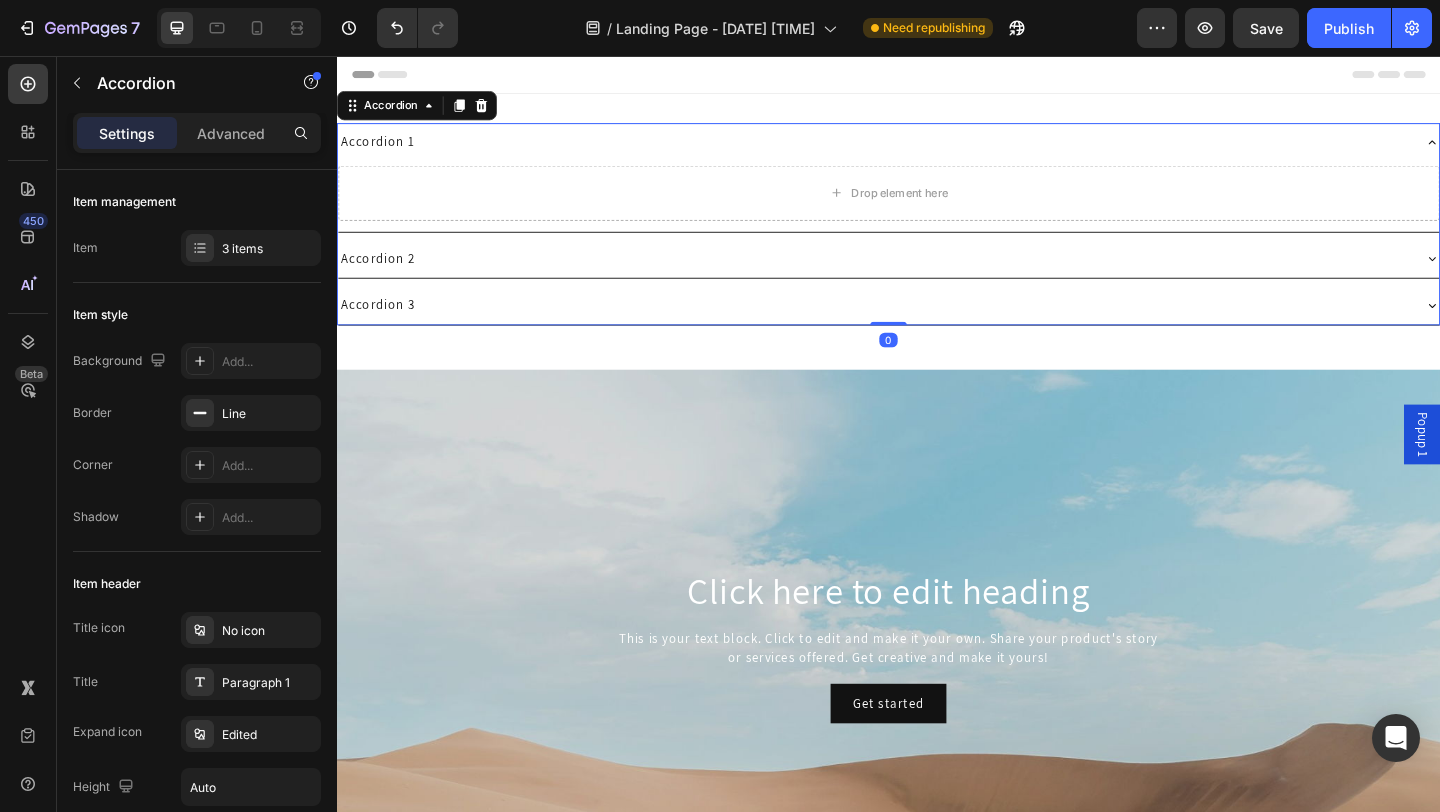 click on "Accordion 1" at bounding box center [921, 150] 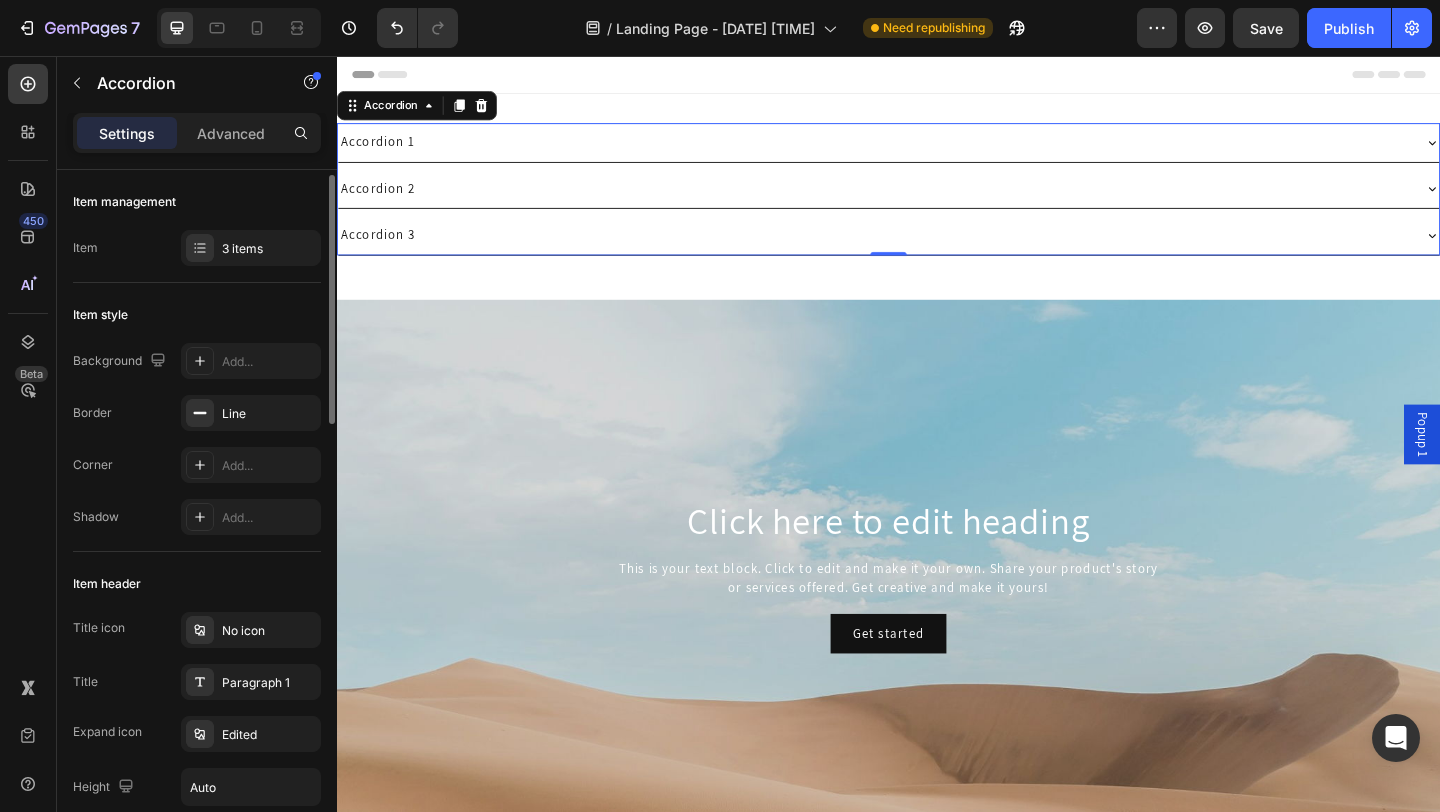 scroll, scrollTop: 45, scrollLeft: 0, axis: vertical 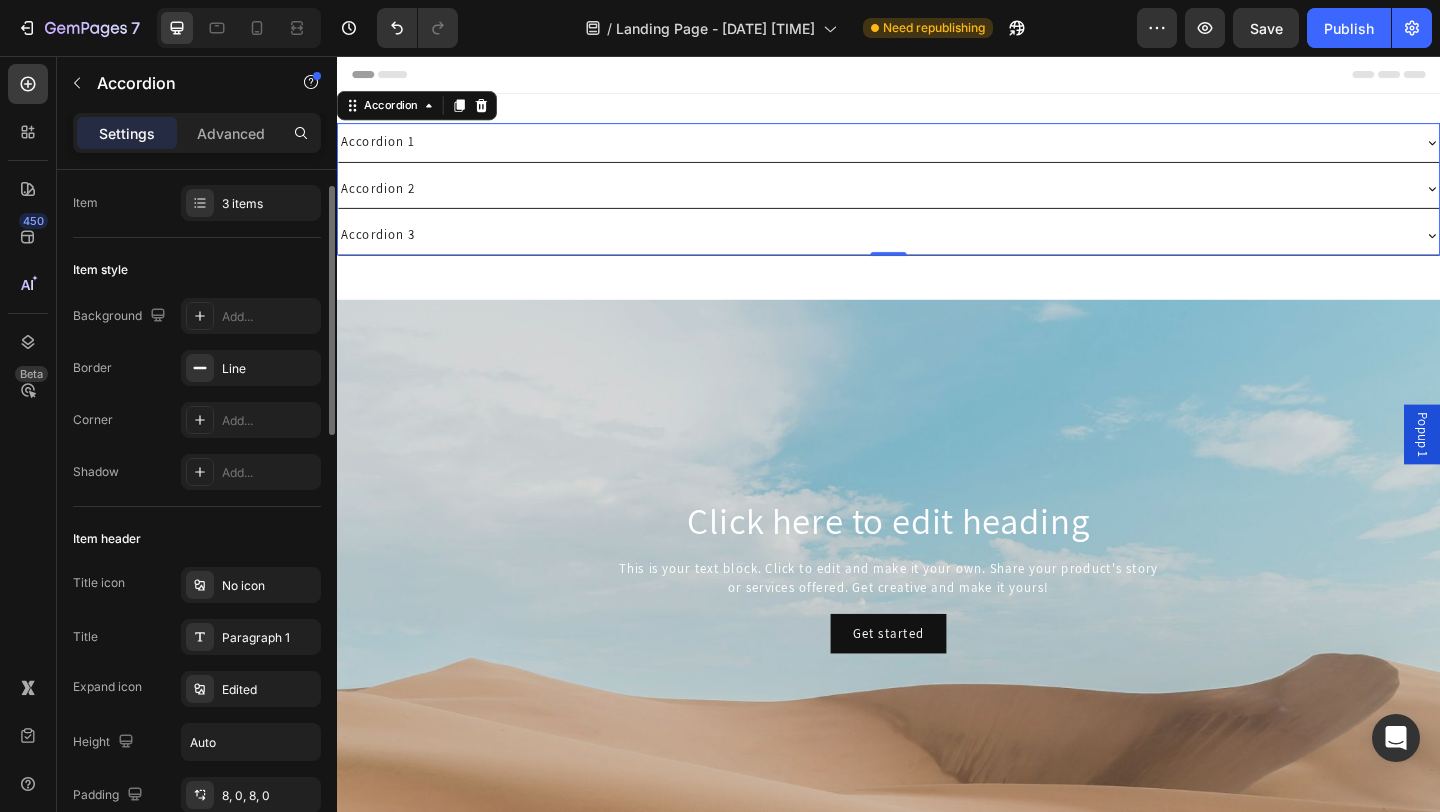 click on "Item header" at bounding box center (107, 539) 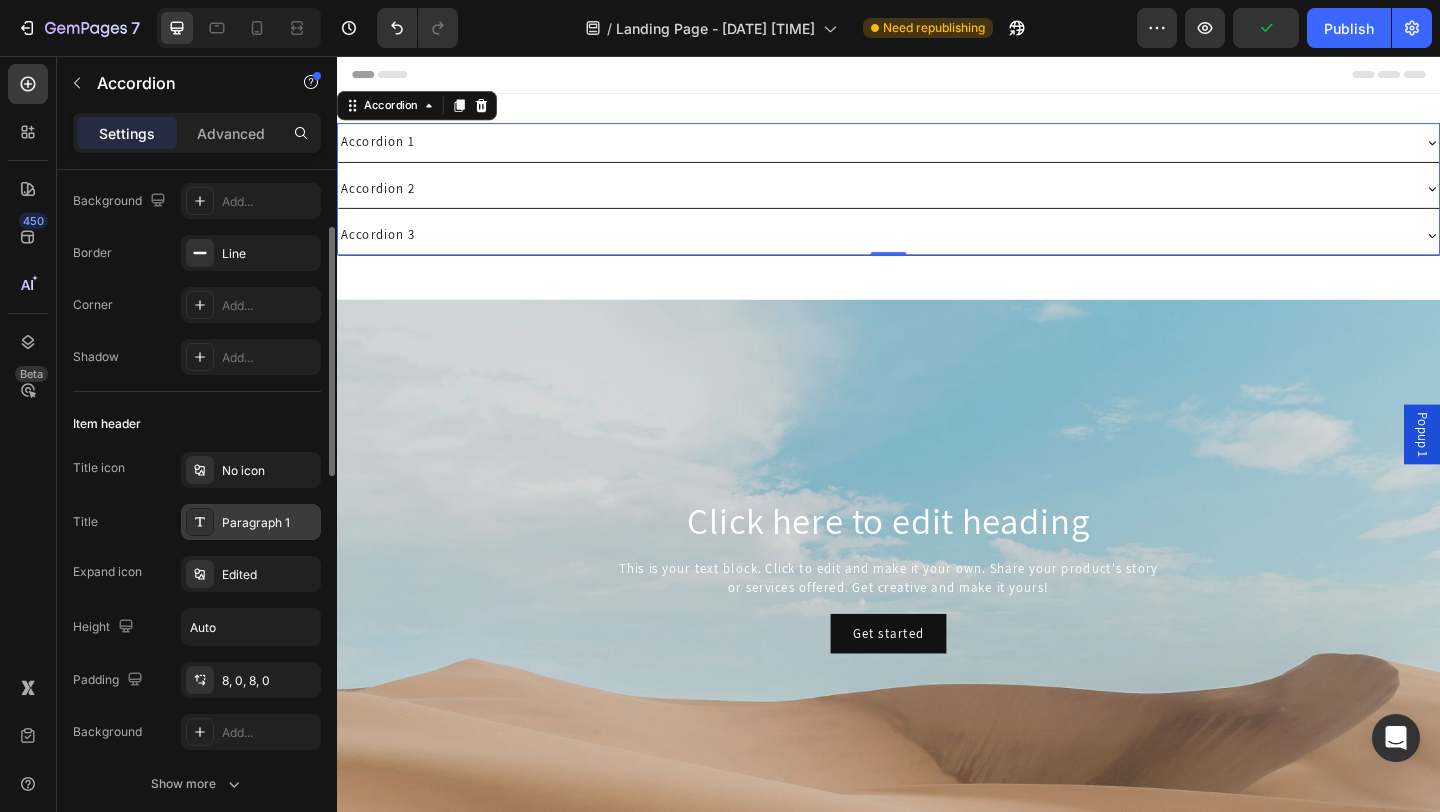 scroll, scrollTop: 321, scrollLeft: 0, axis: vertical 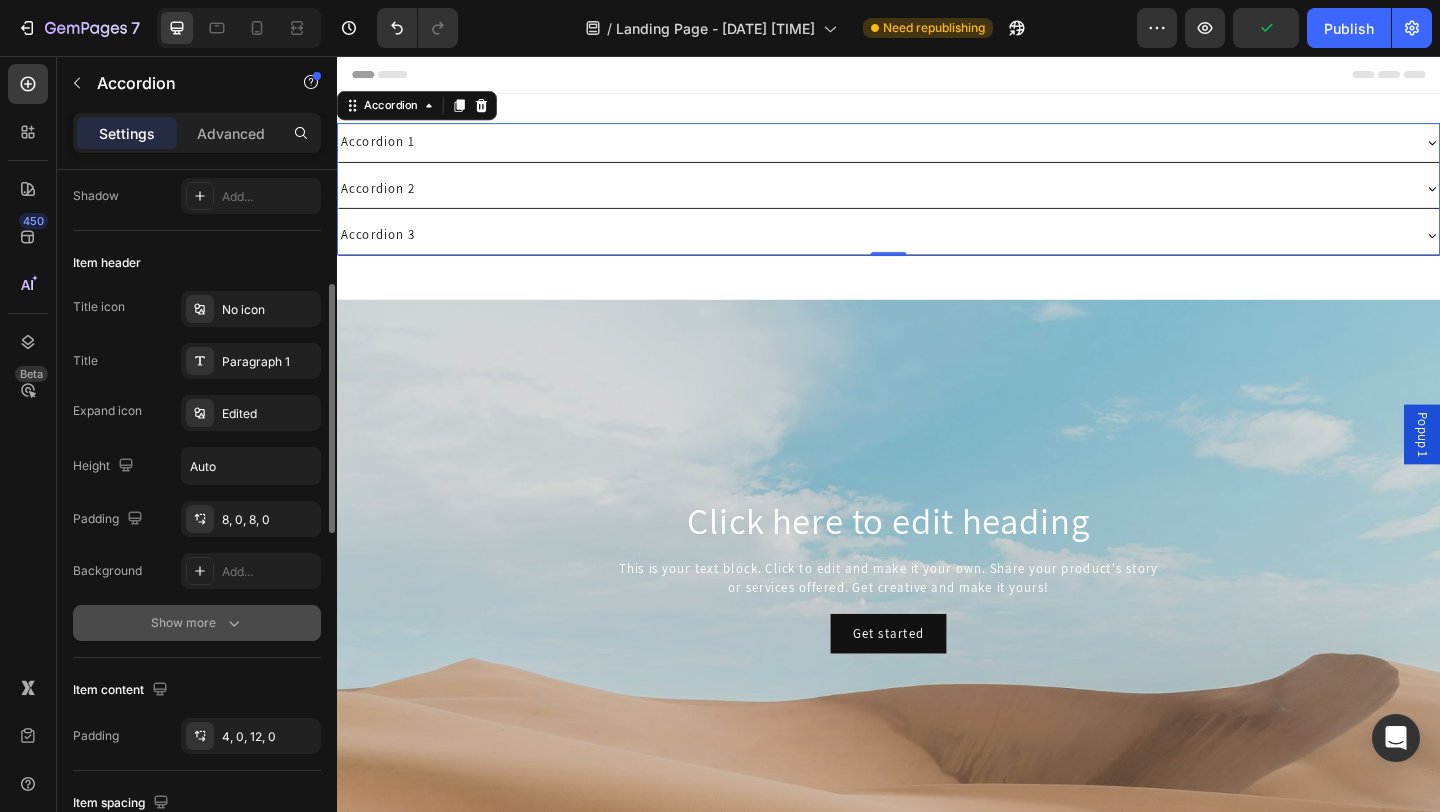 click on "Show more" at bounding box center (197, 623) 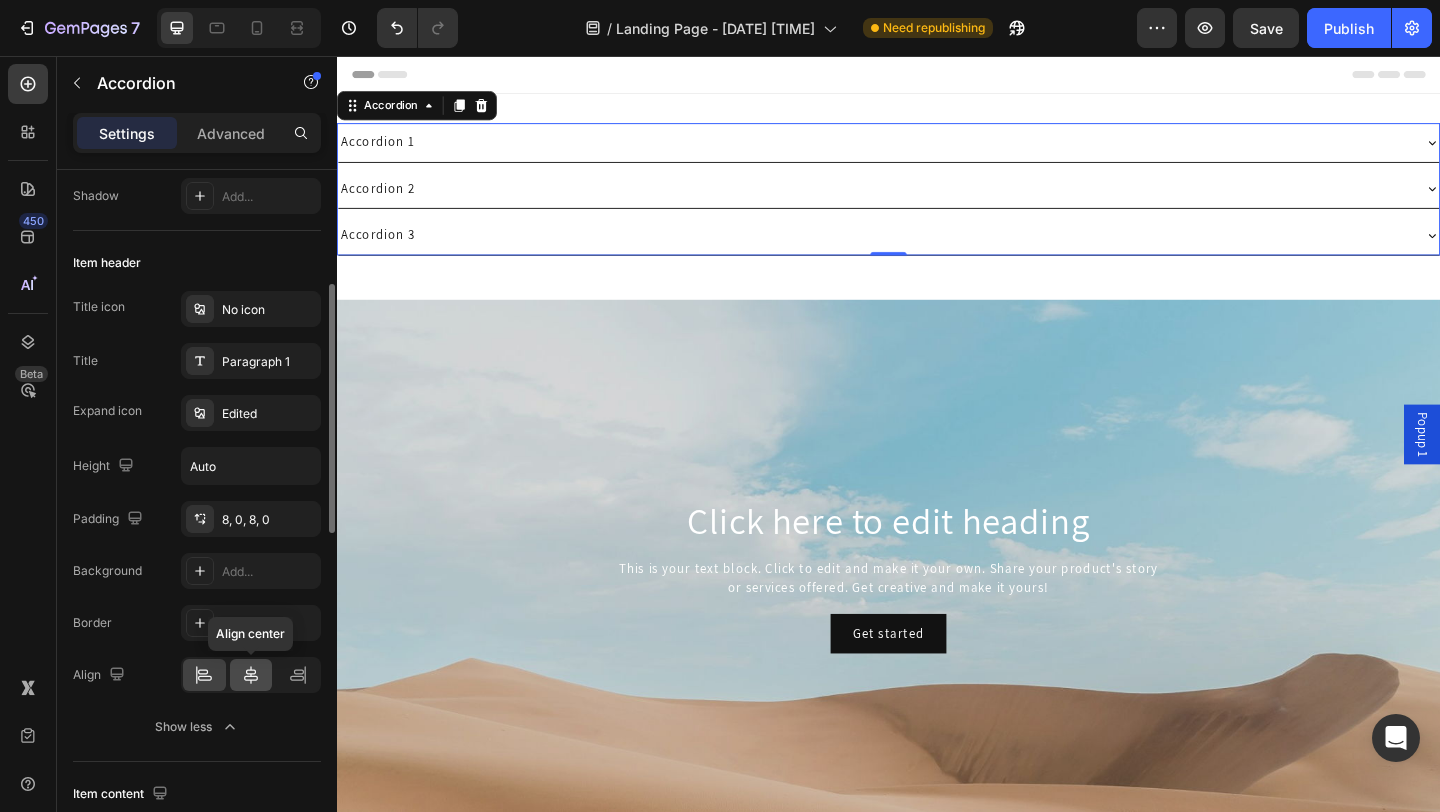 click 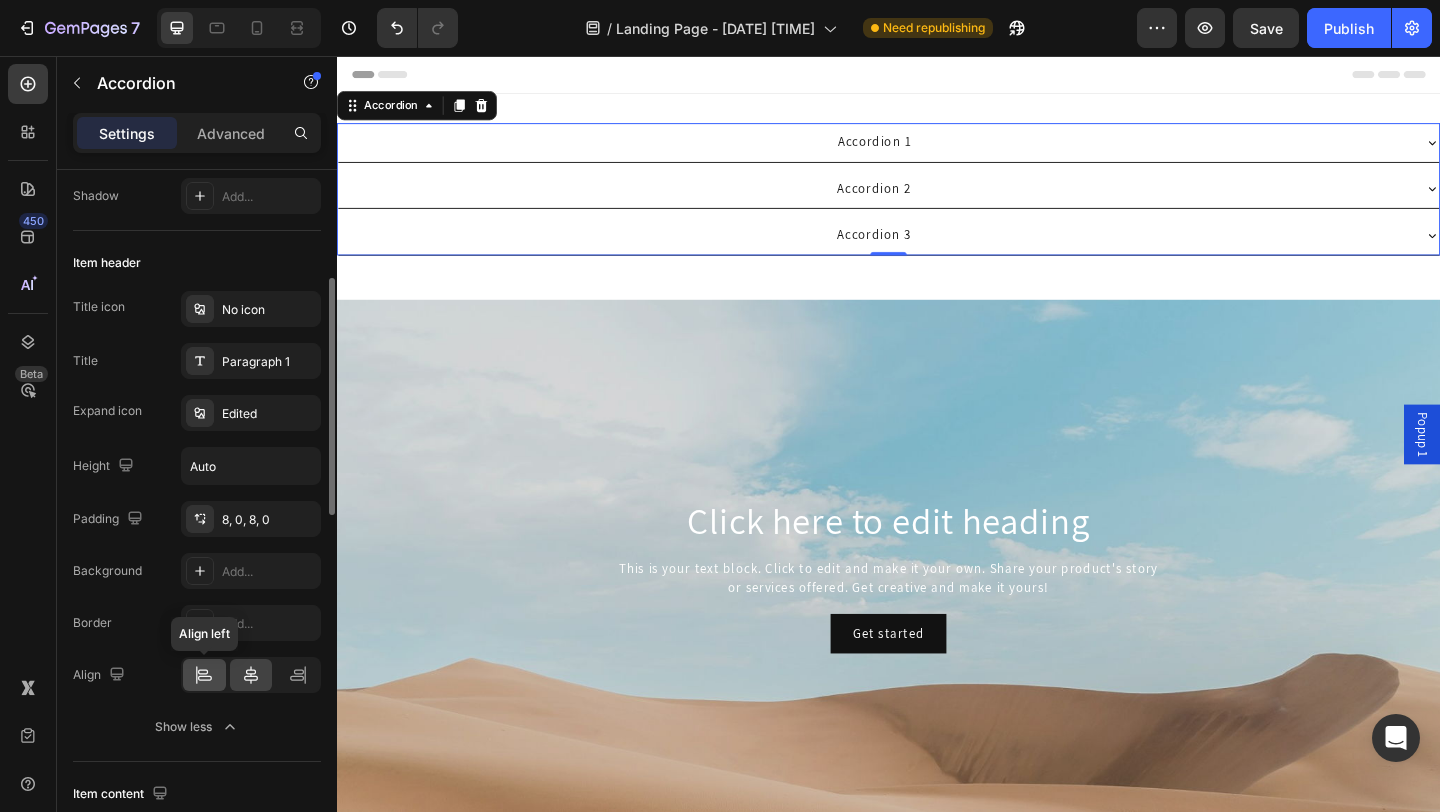 click 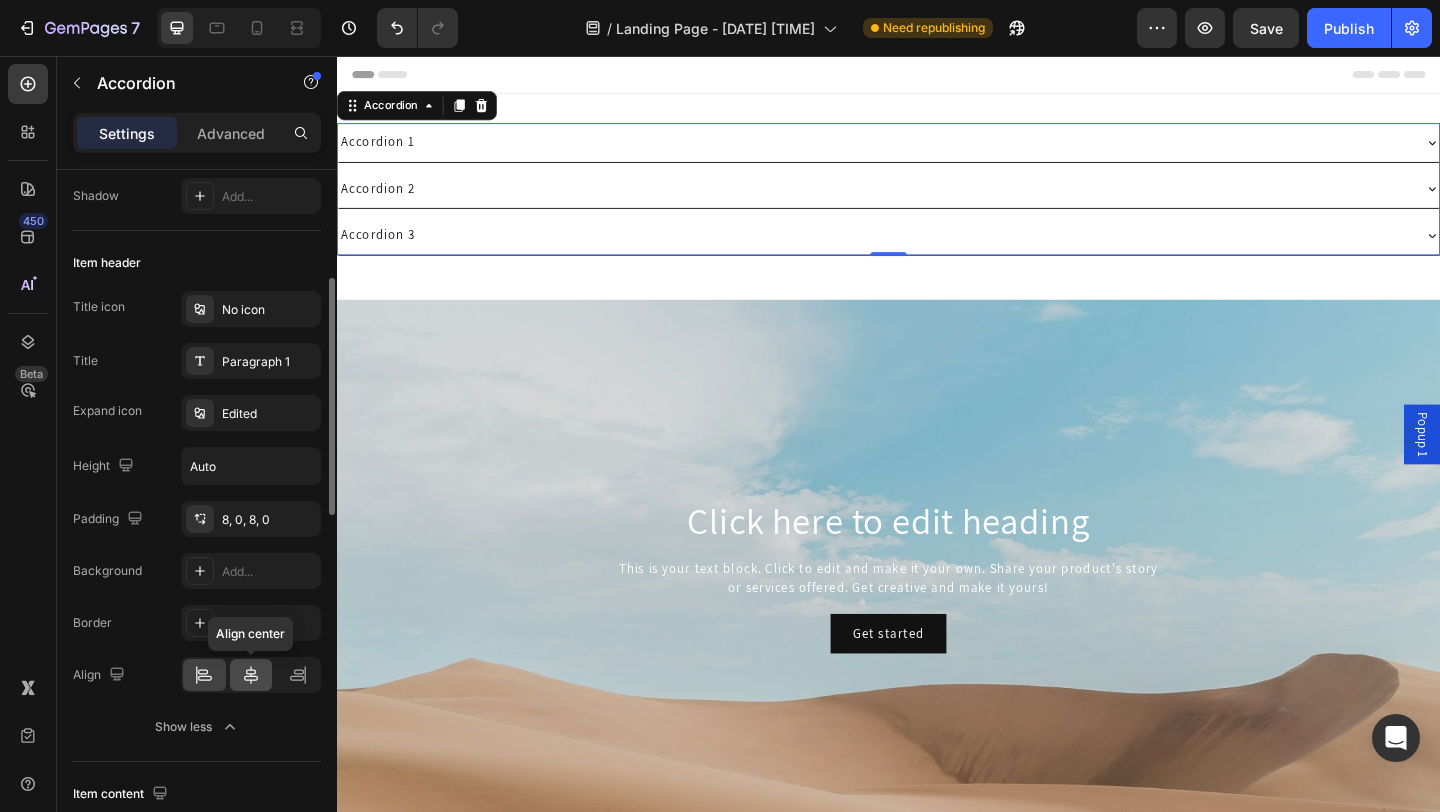 click 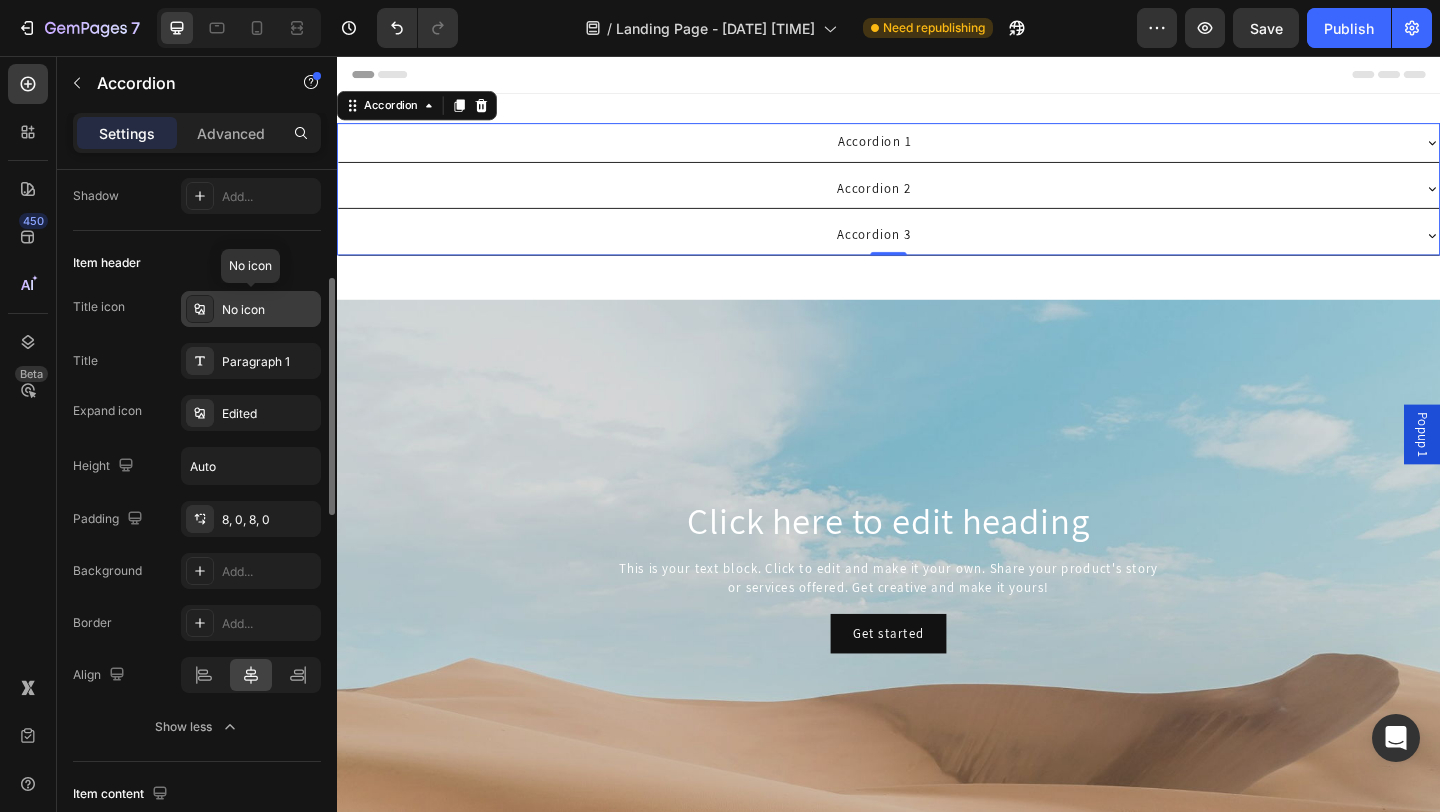 click on "No icon" at bounding box center (269, 310) 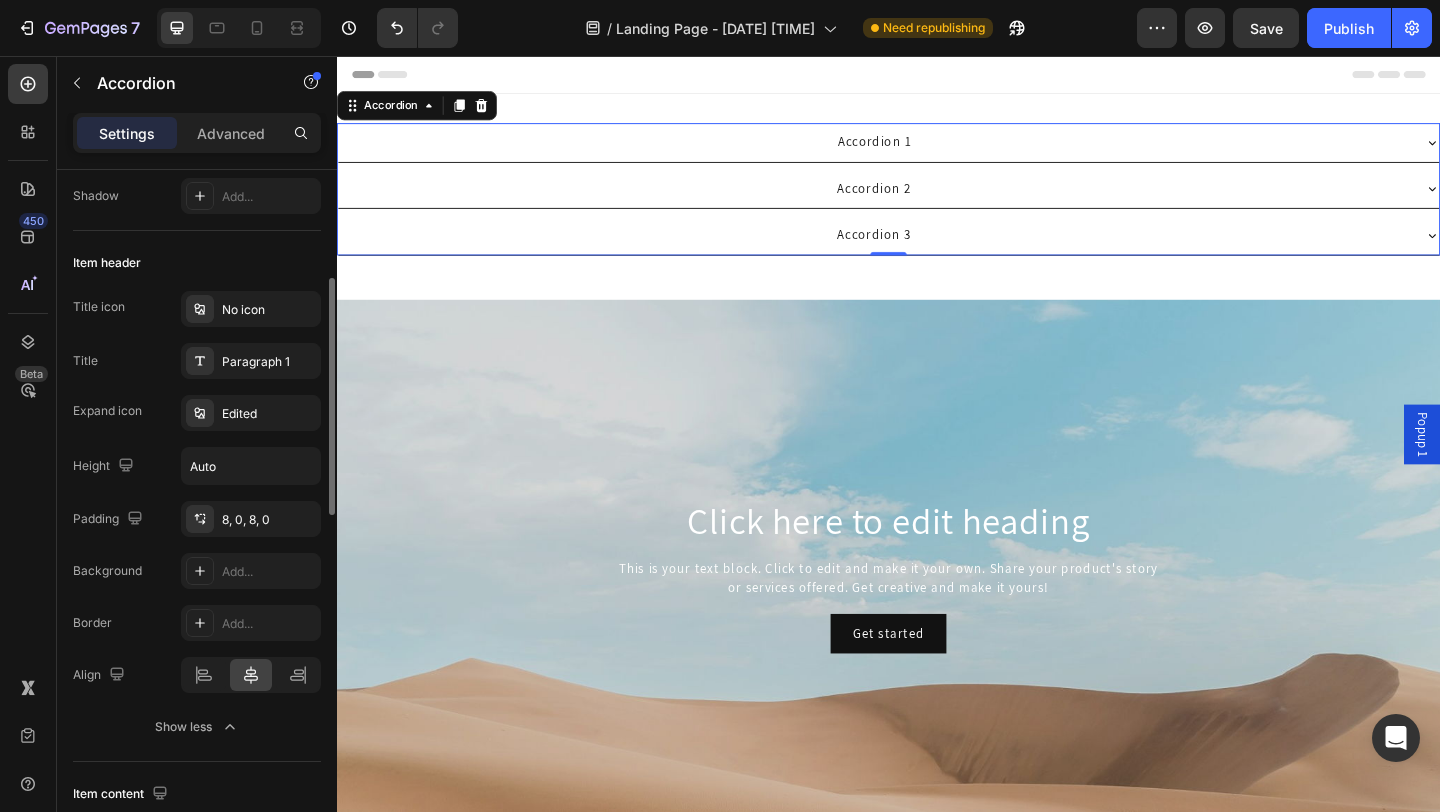 click on "Item header" at bounding box center [197, 263] 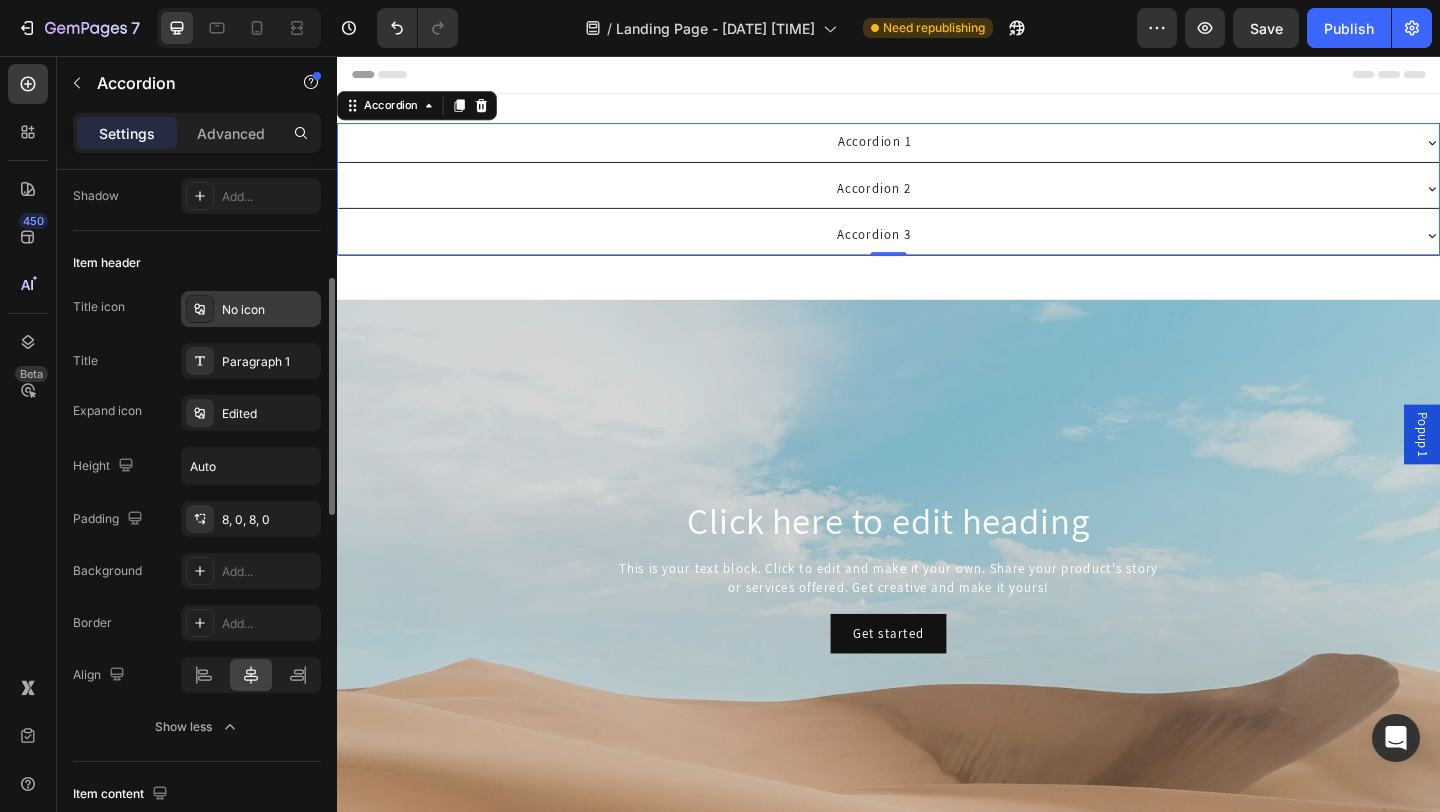click on "No icon" at bounding box center [251, 309] 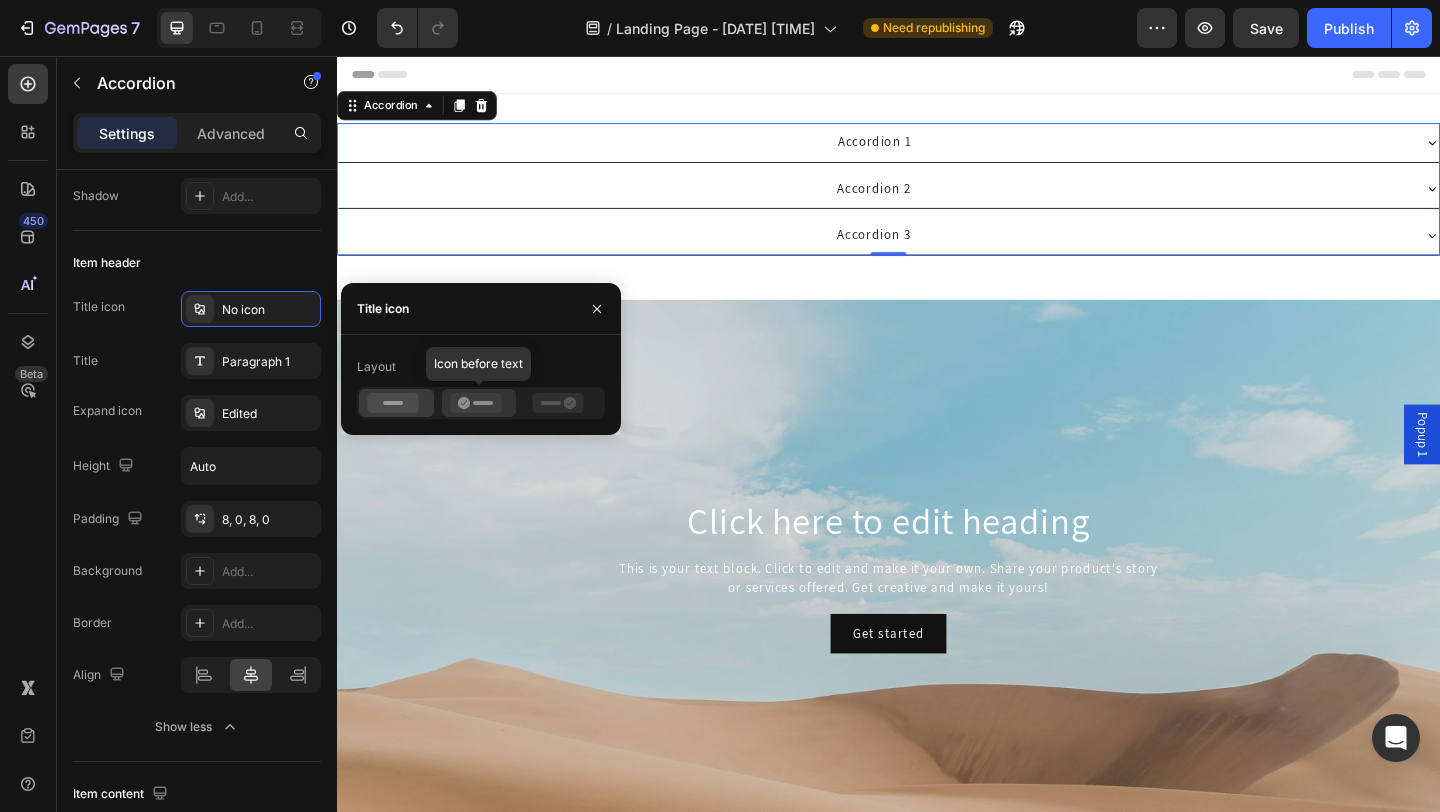 click 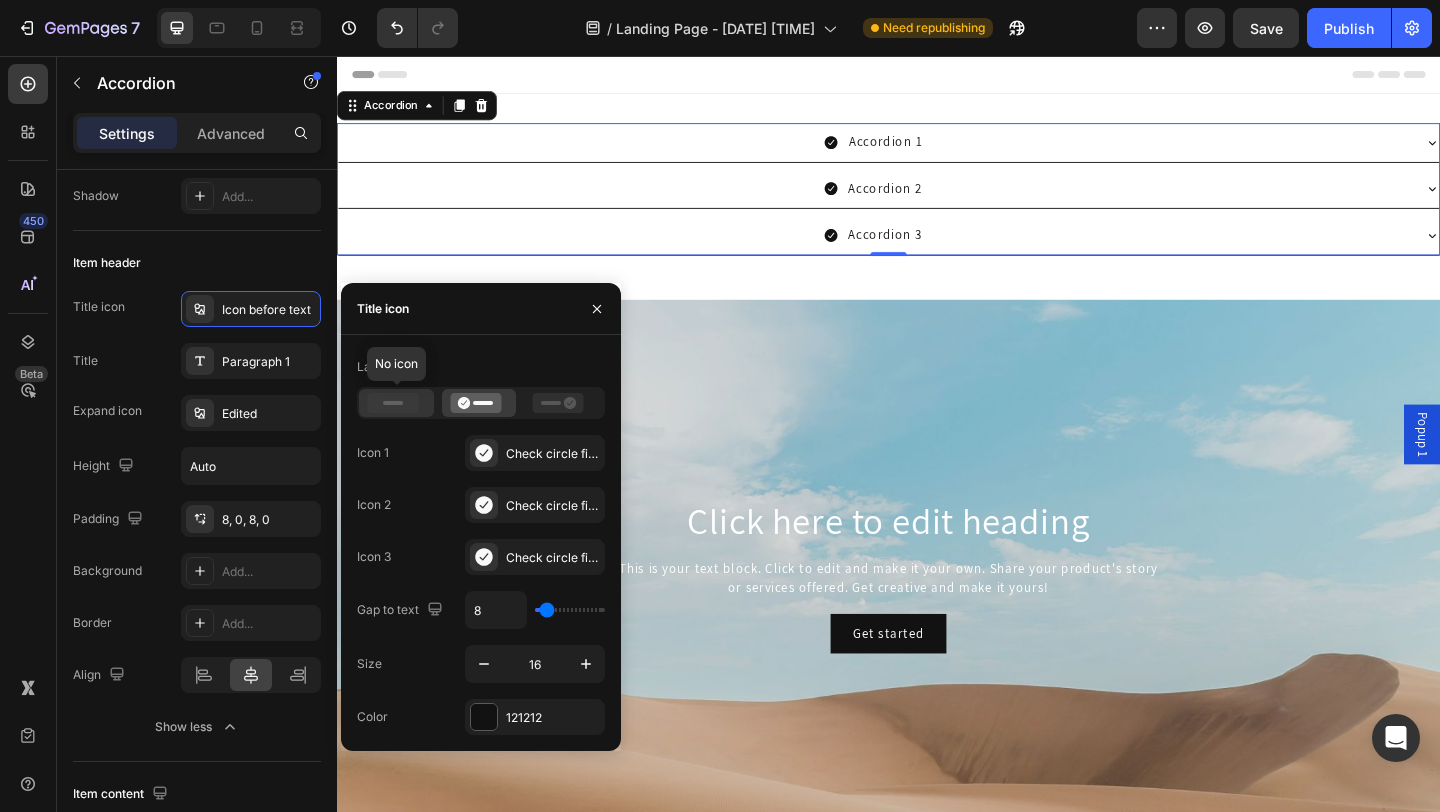 click 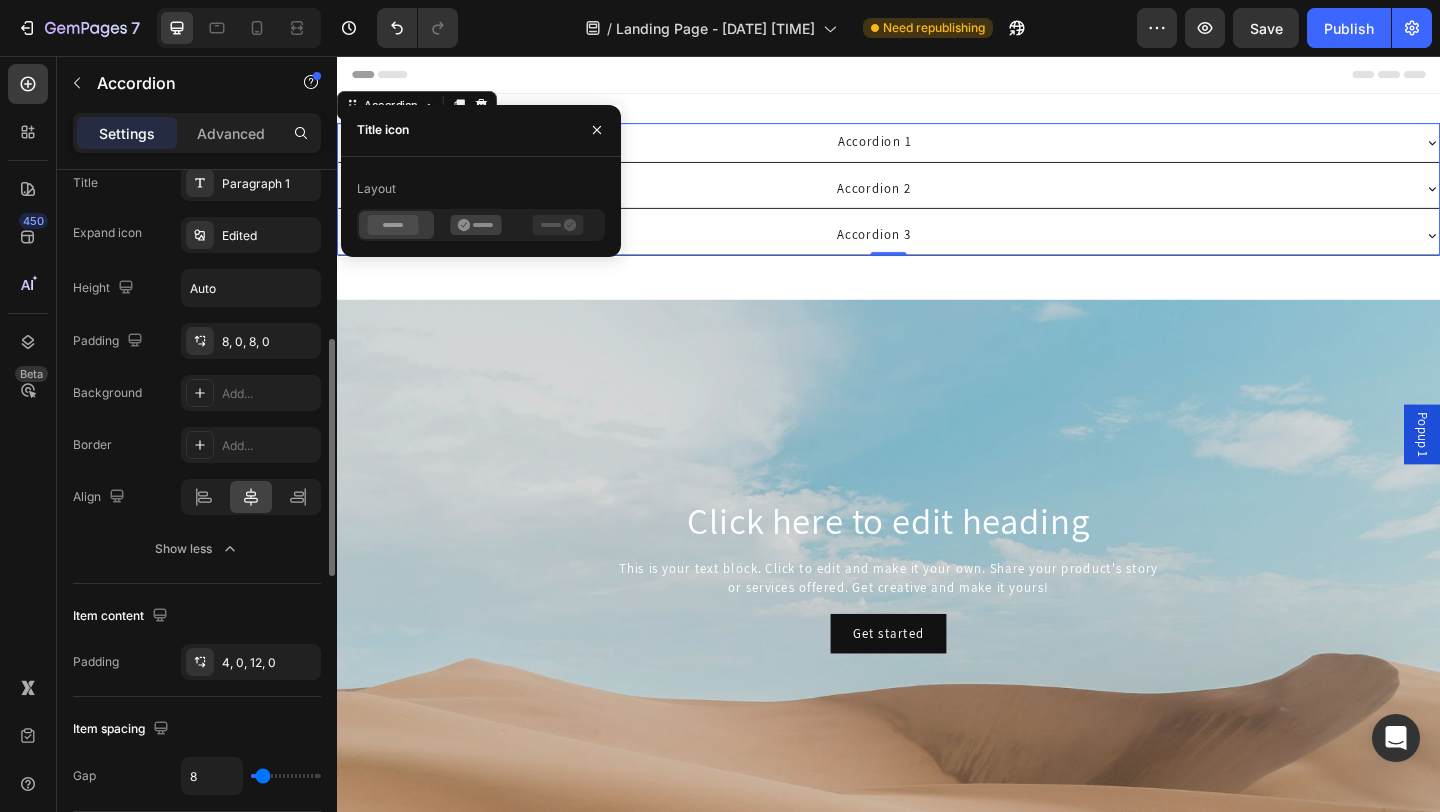 scroll, scrollTop: 621, scrollLeft: 0, axis: vertical 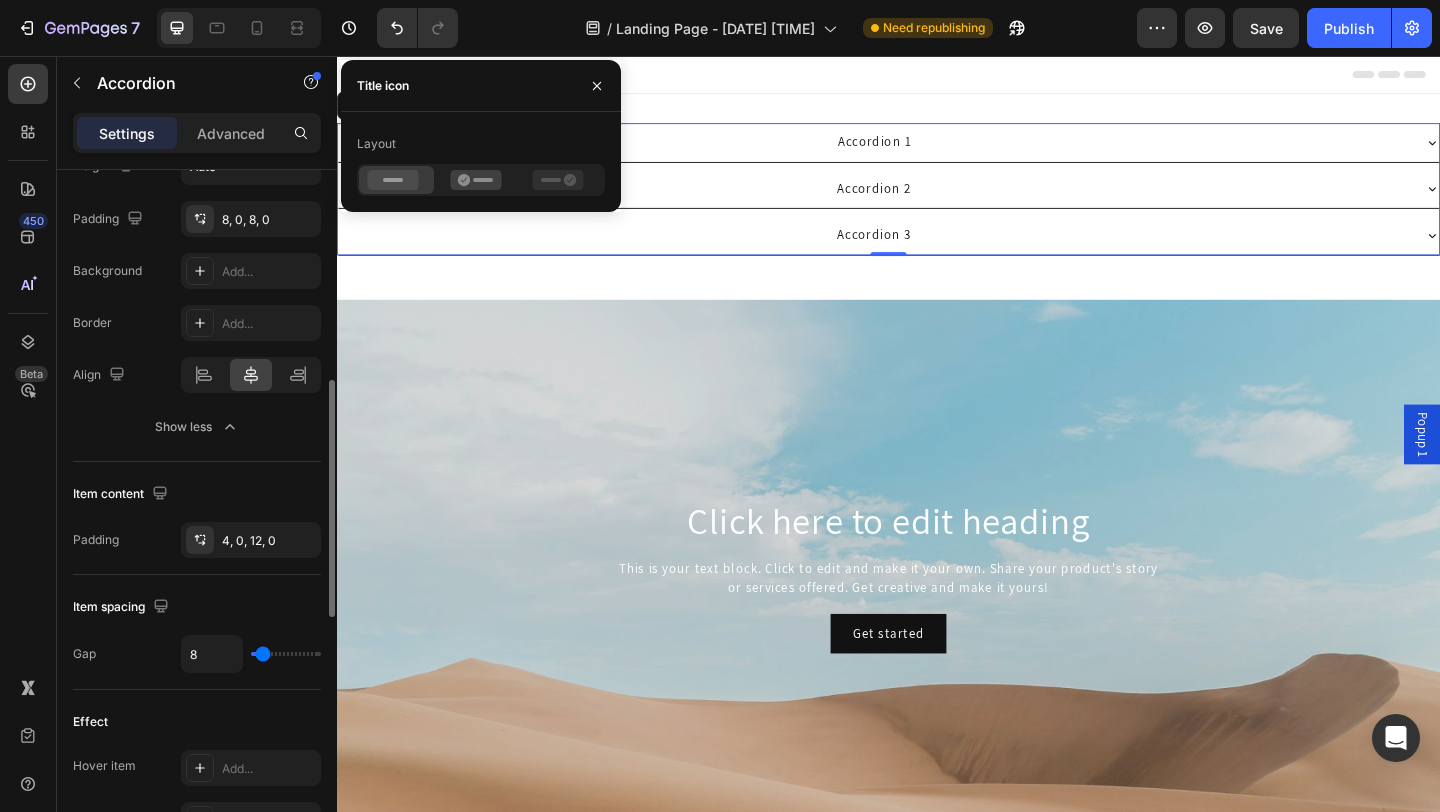 click on "Item content Padding 4, 0, 12, 0" 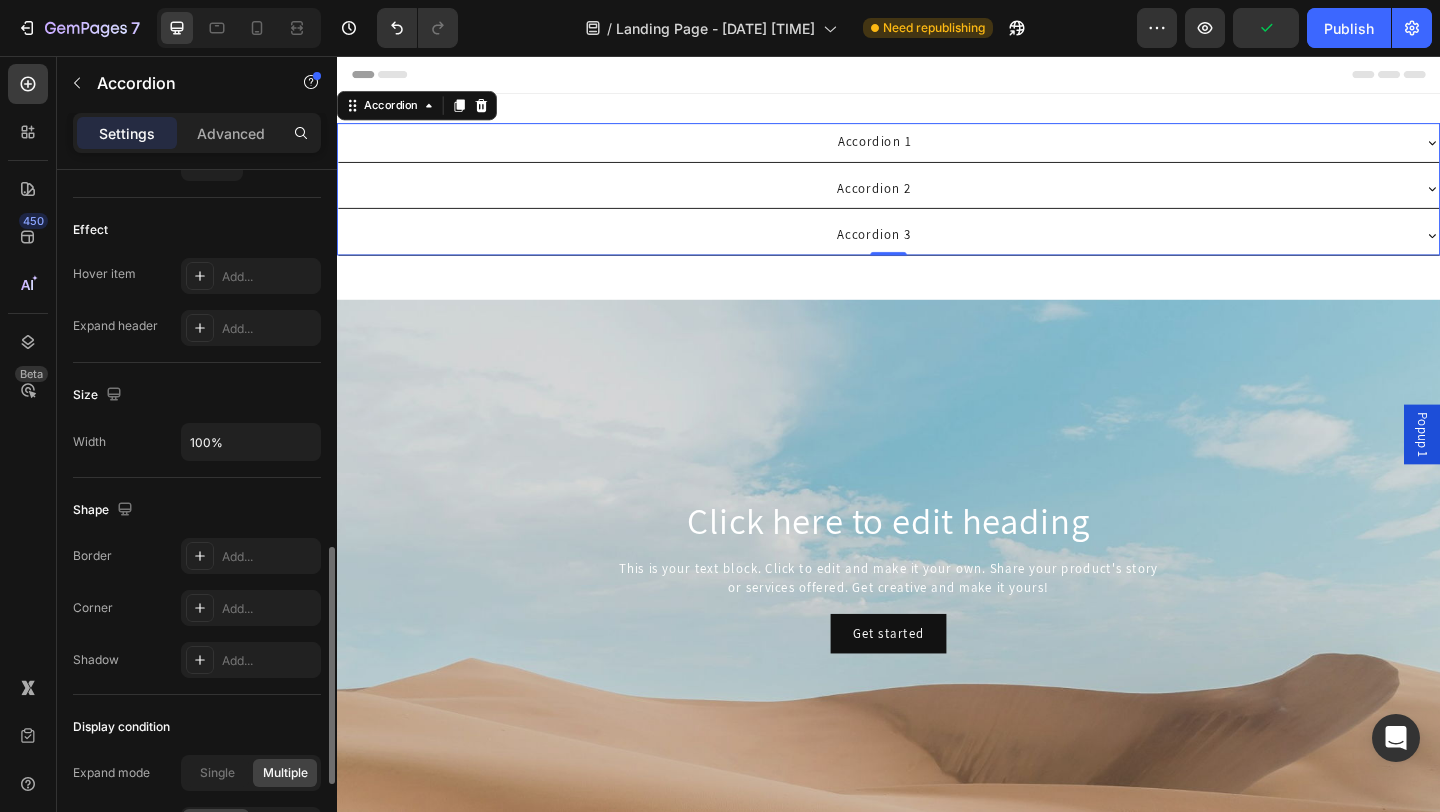 scroll, scrollTop: 1274, scrollLeft: 0, axis: vertical 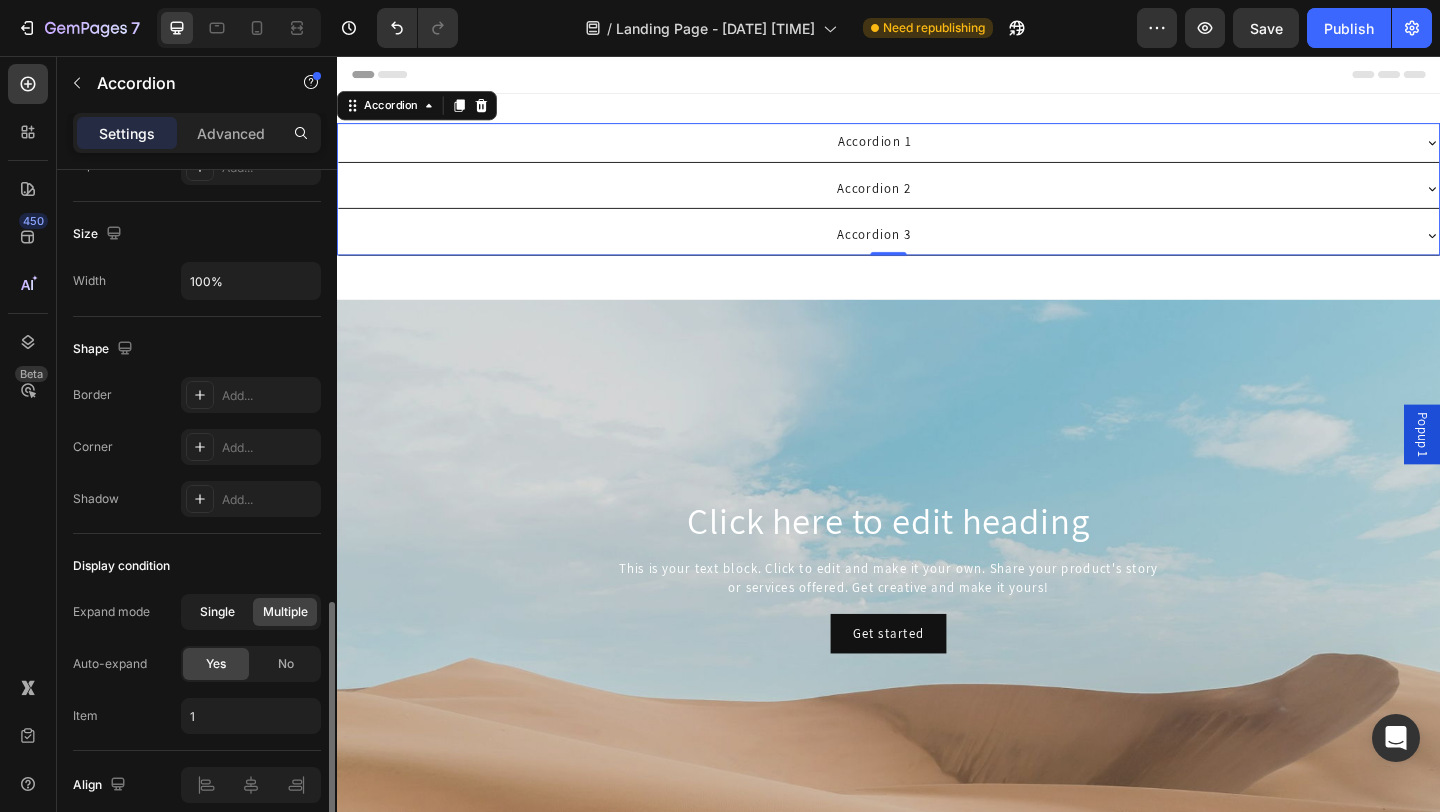 click on "Single" 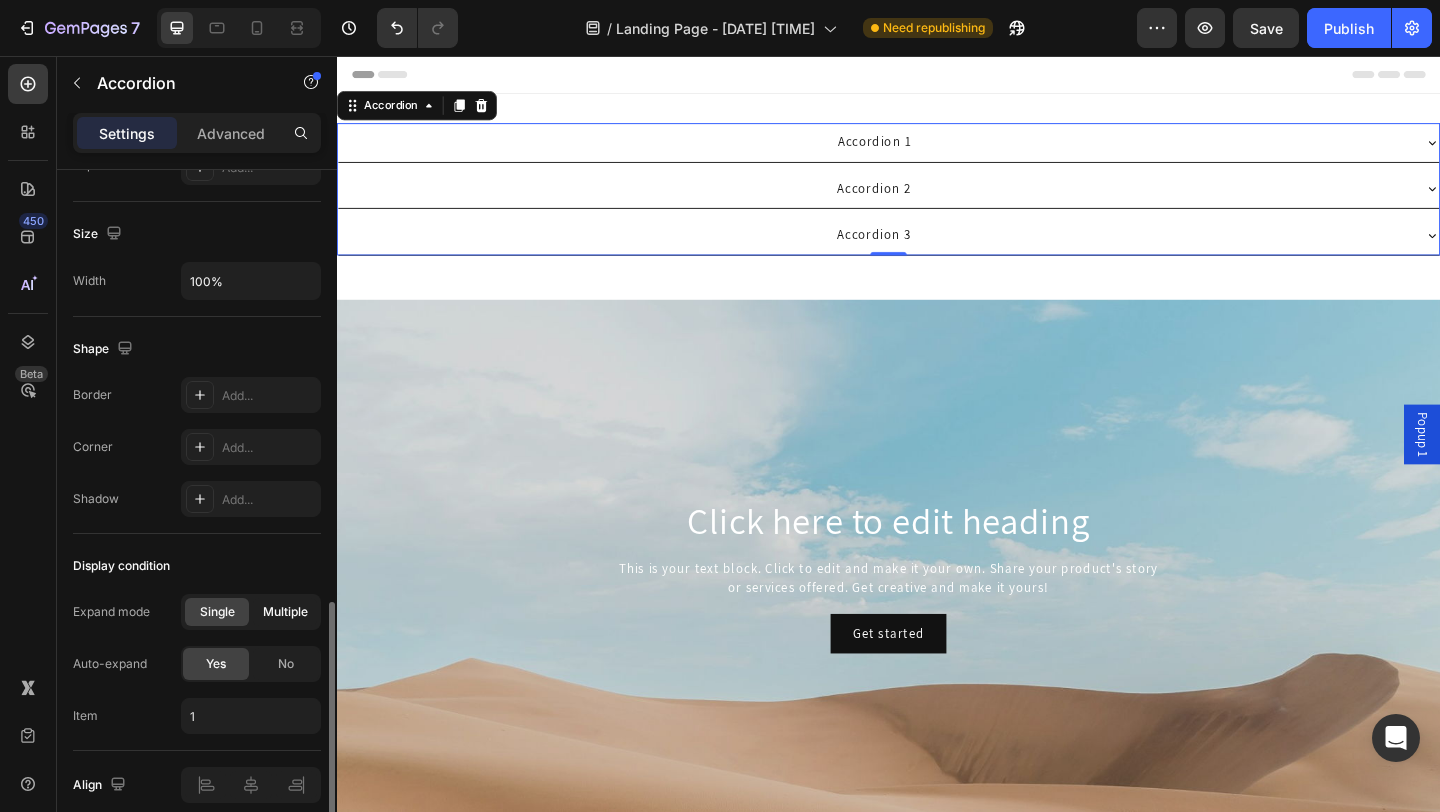 click on "Multiple" 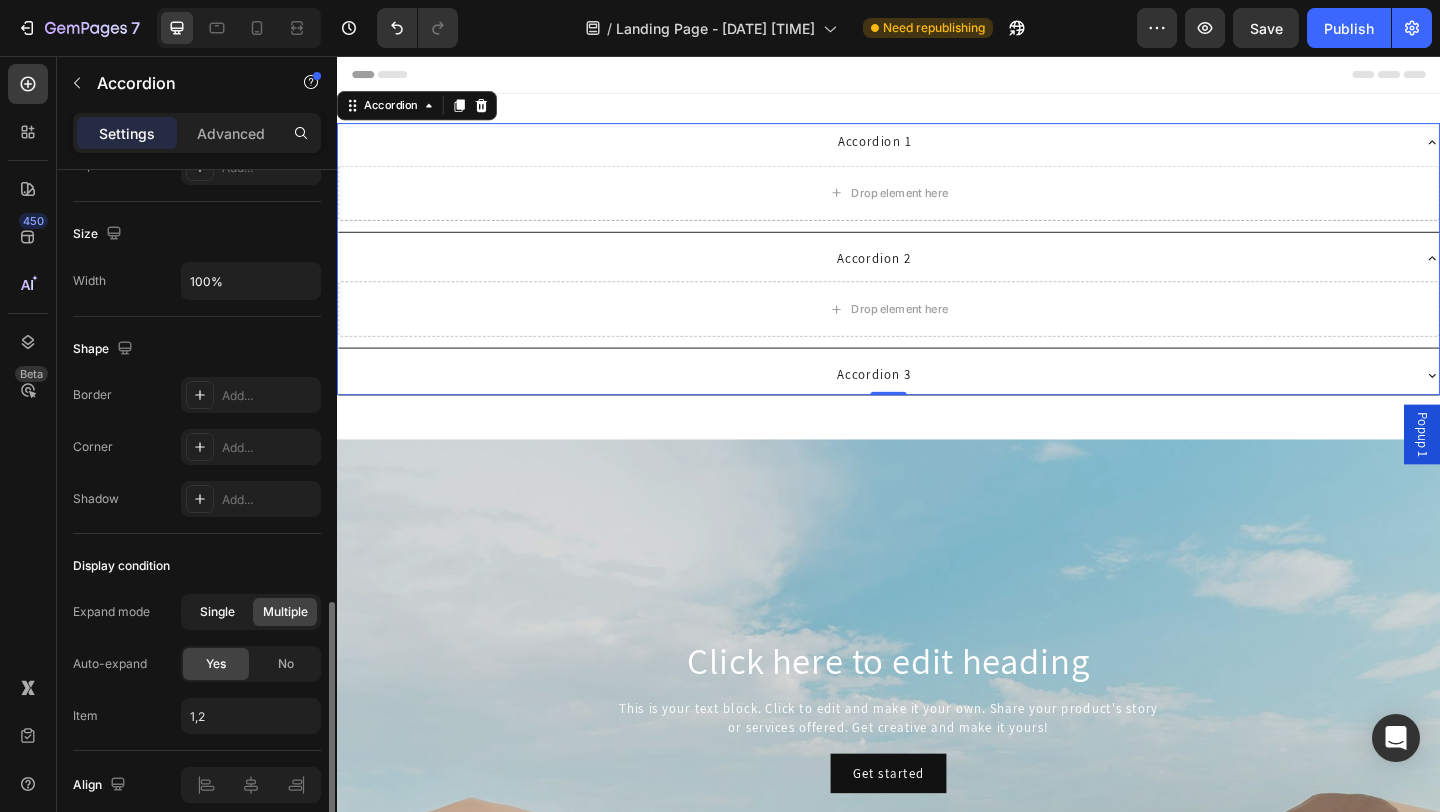 click on "Single" 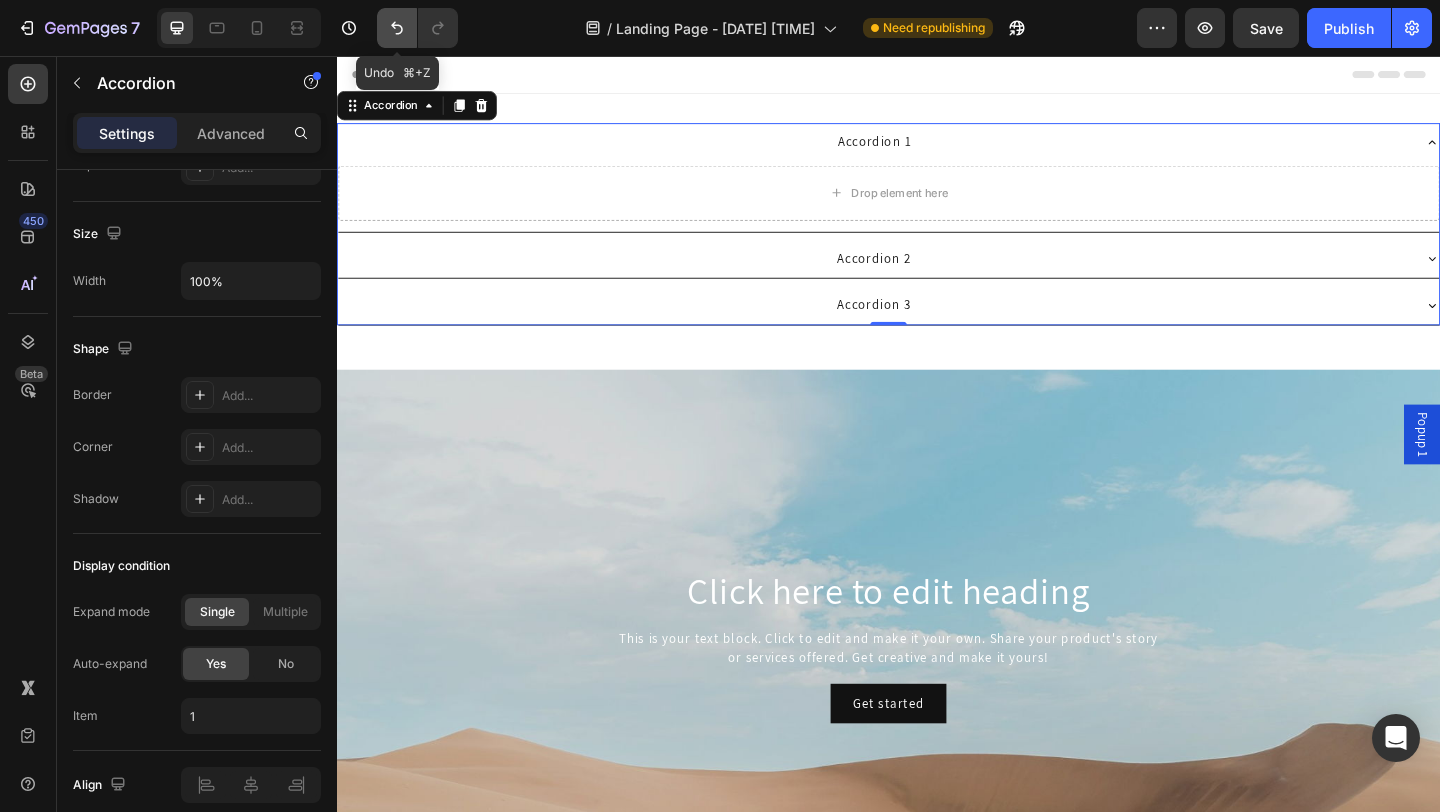 click 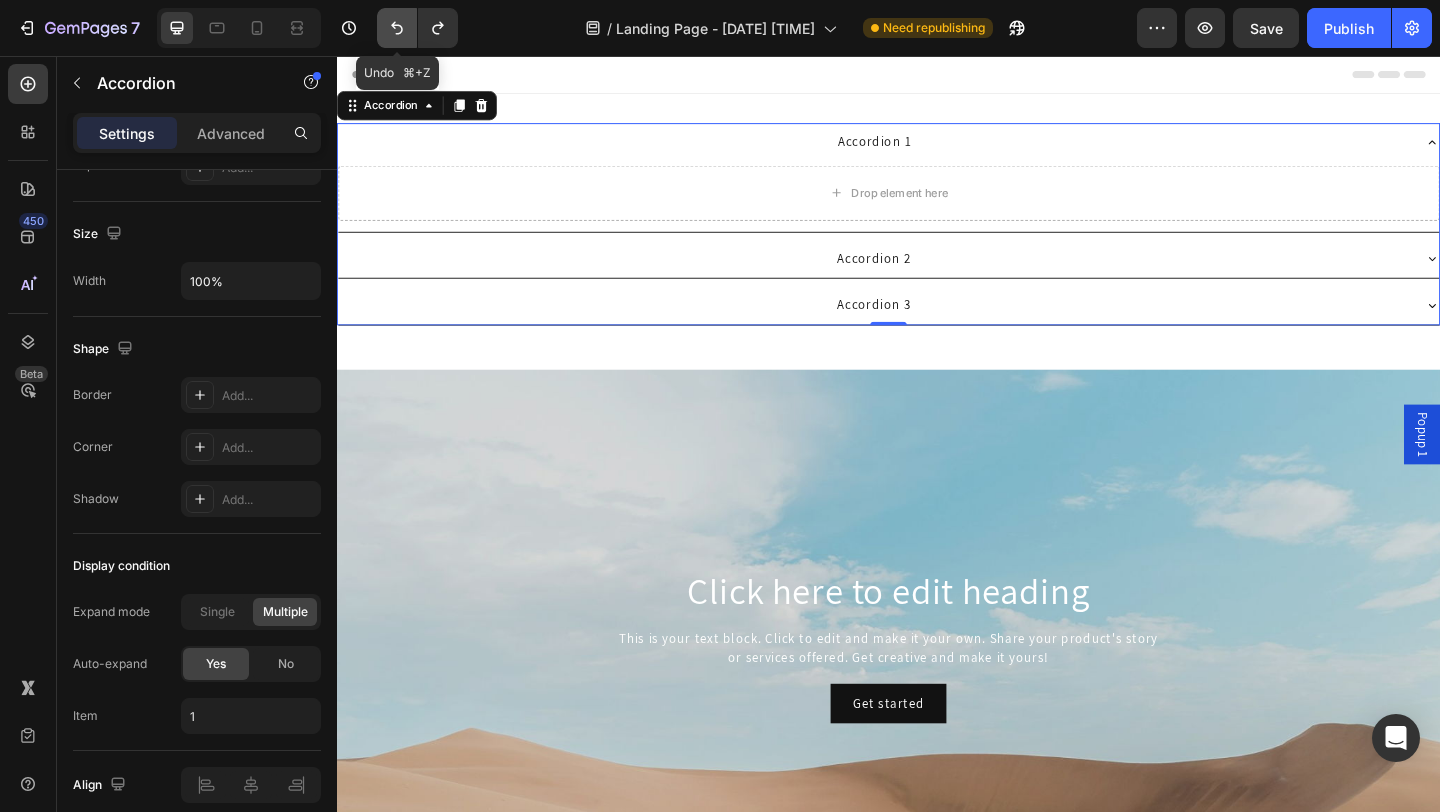 click 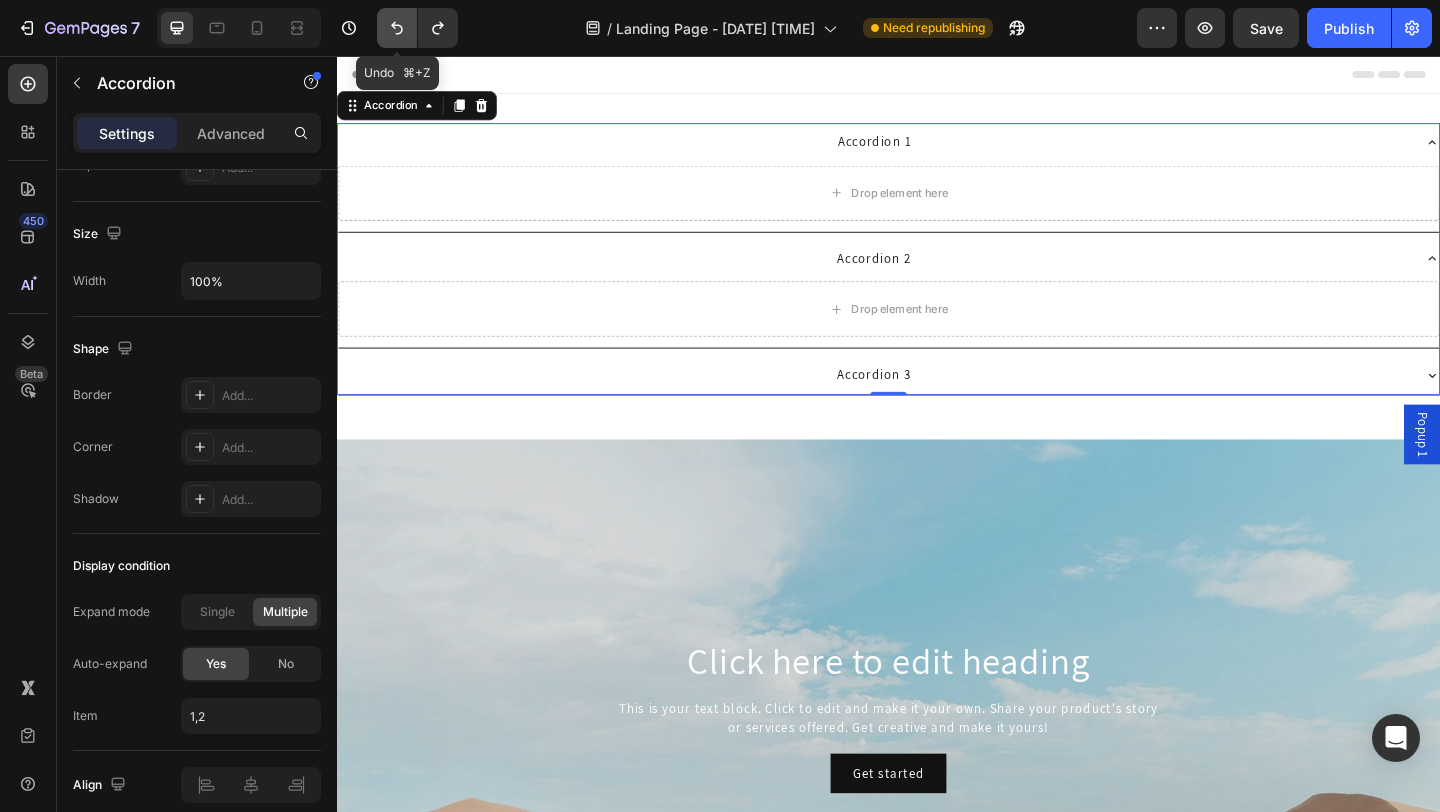 click 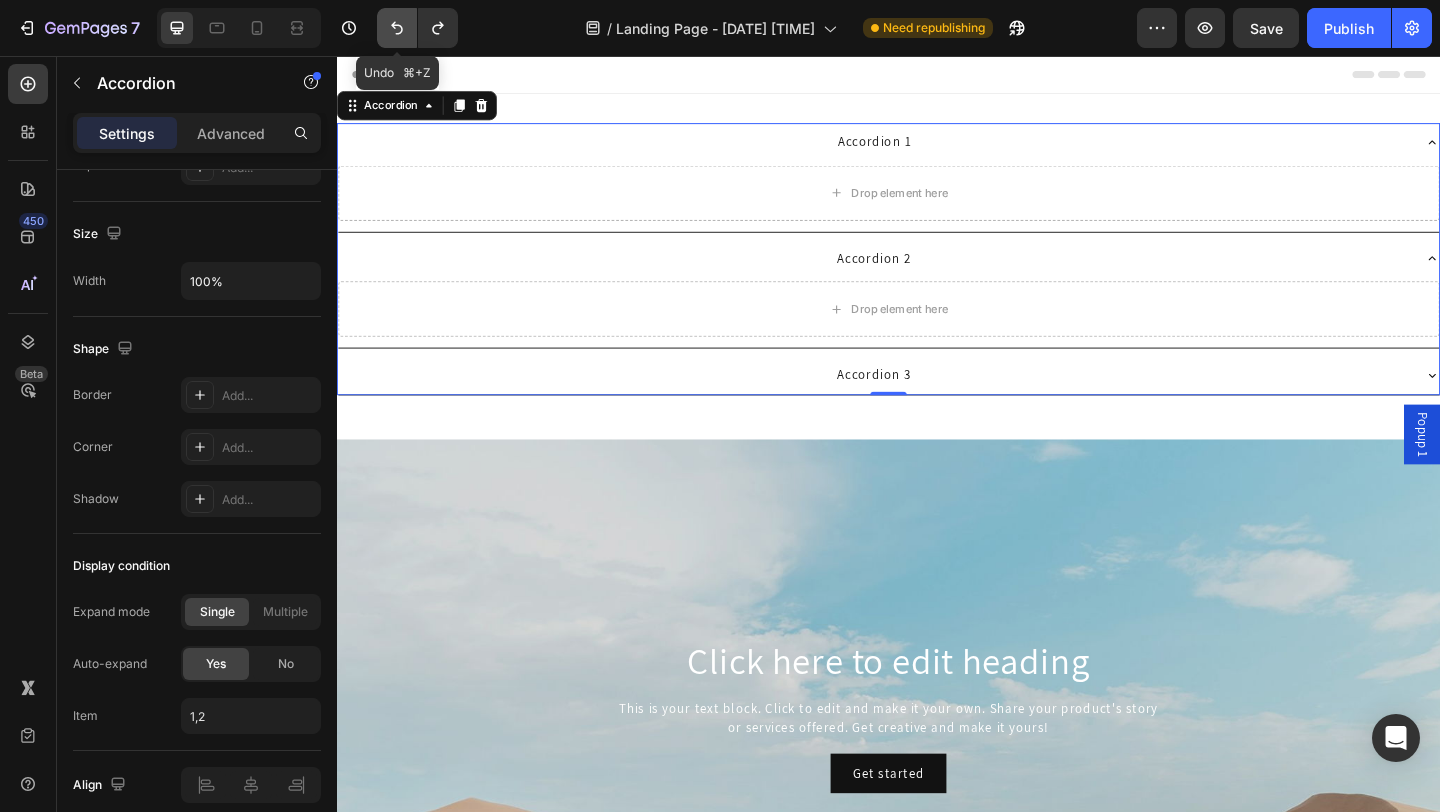 click 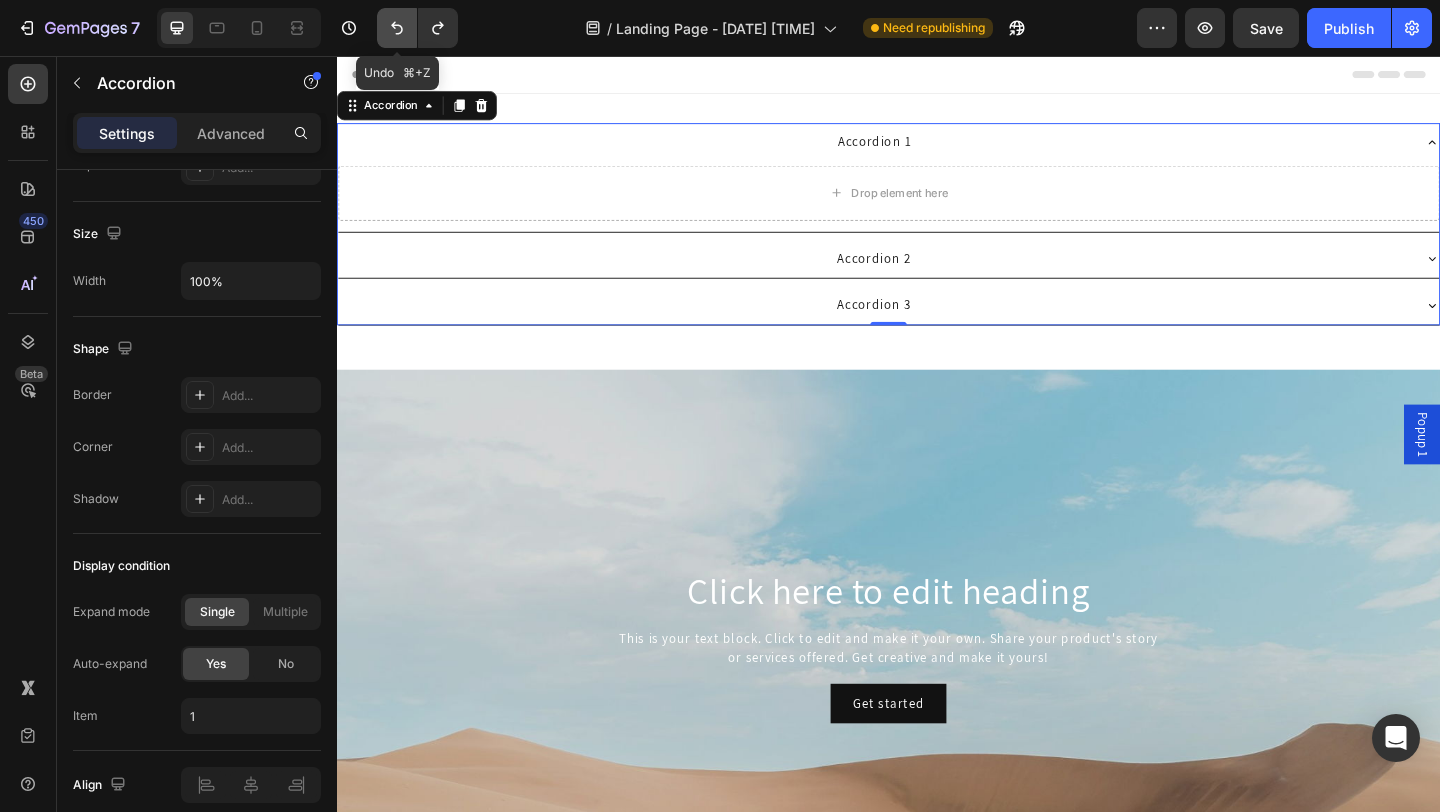 click 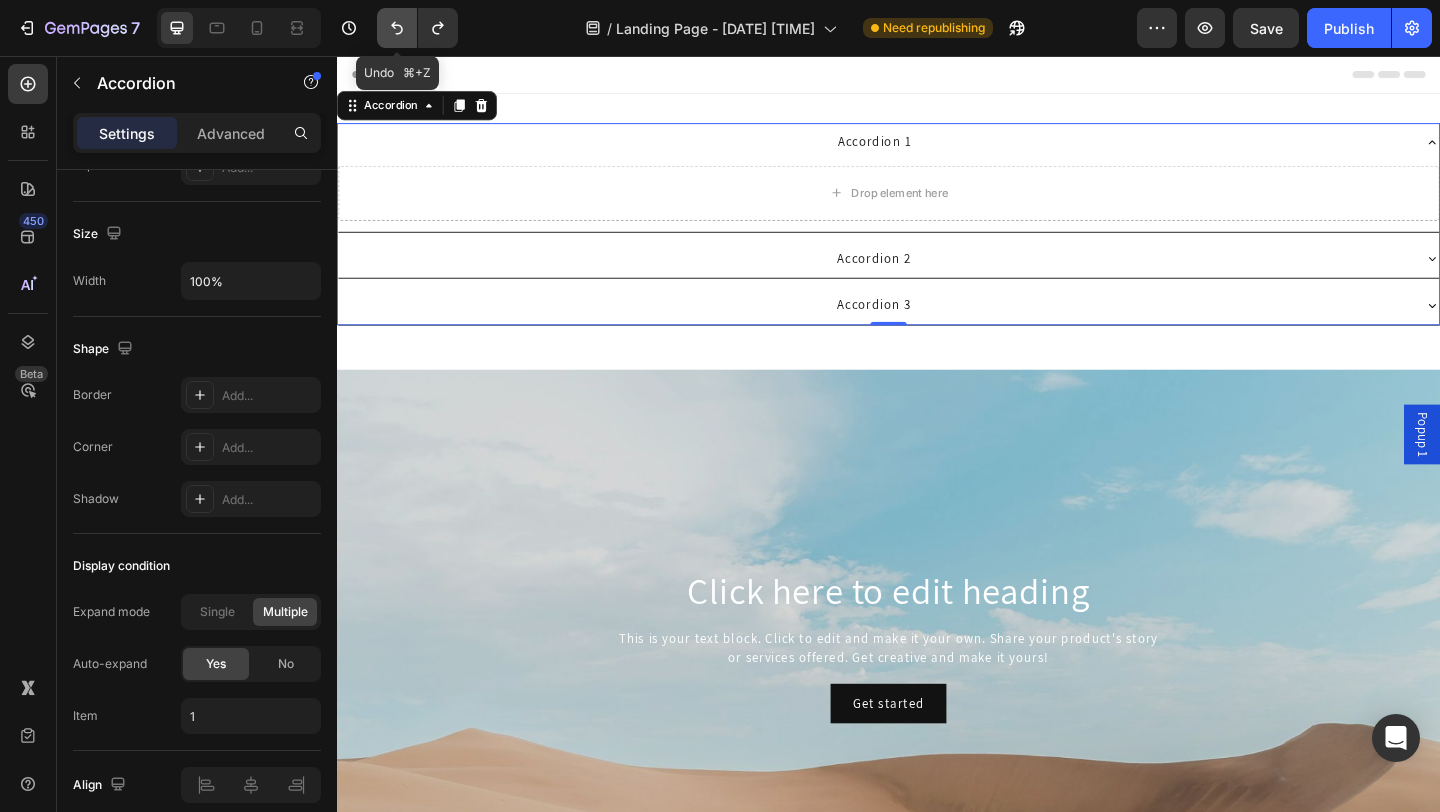 click 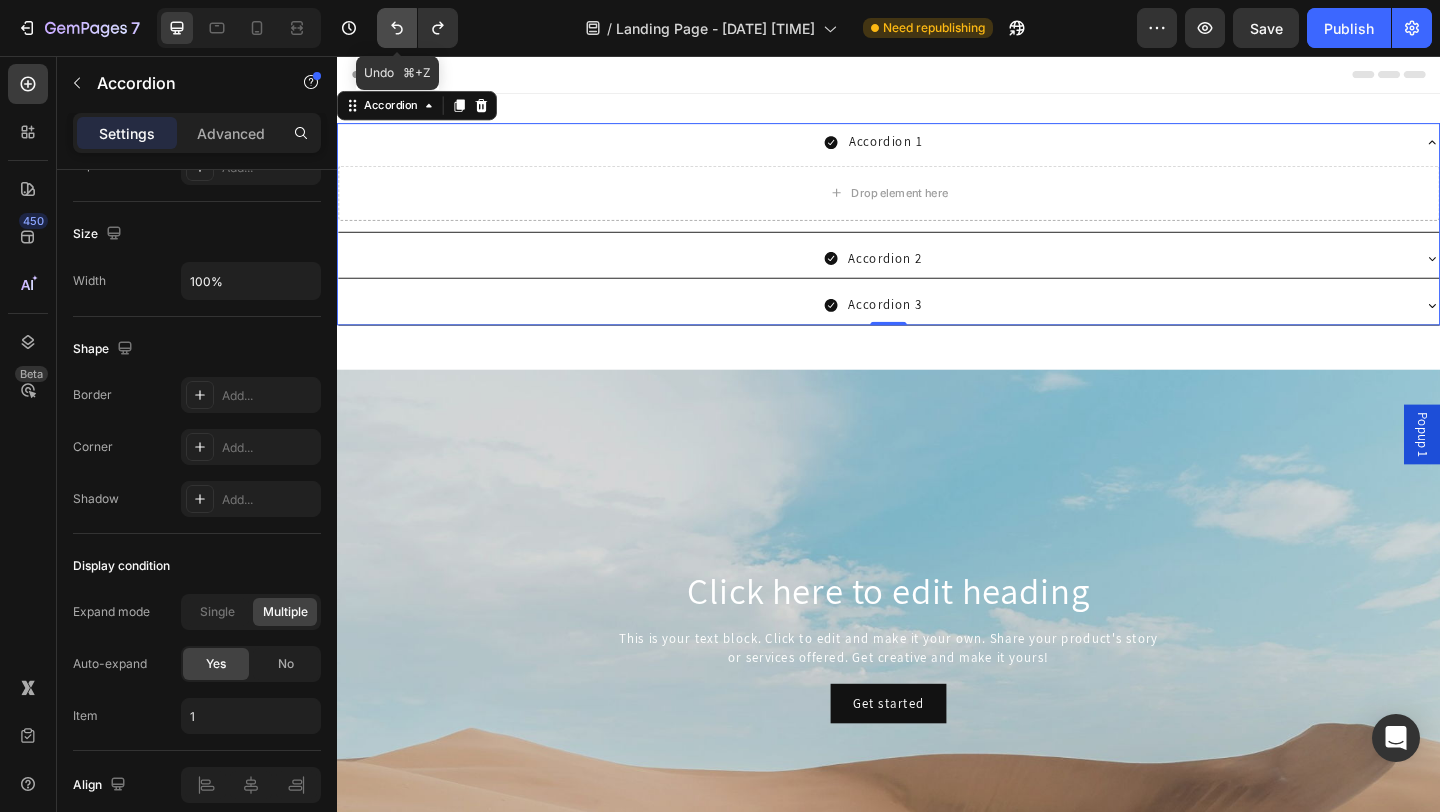 click 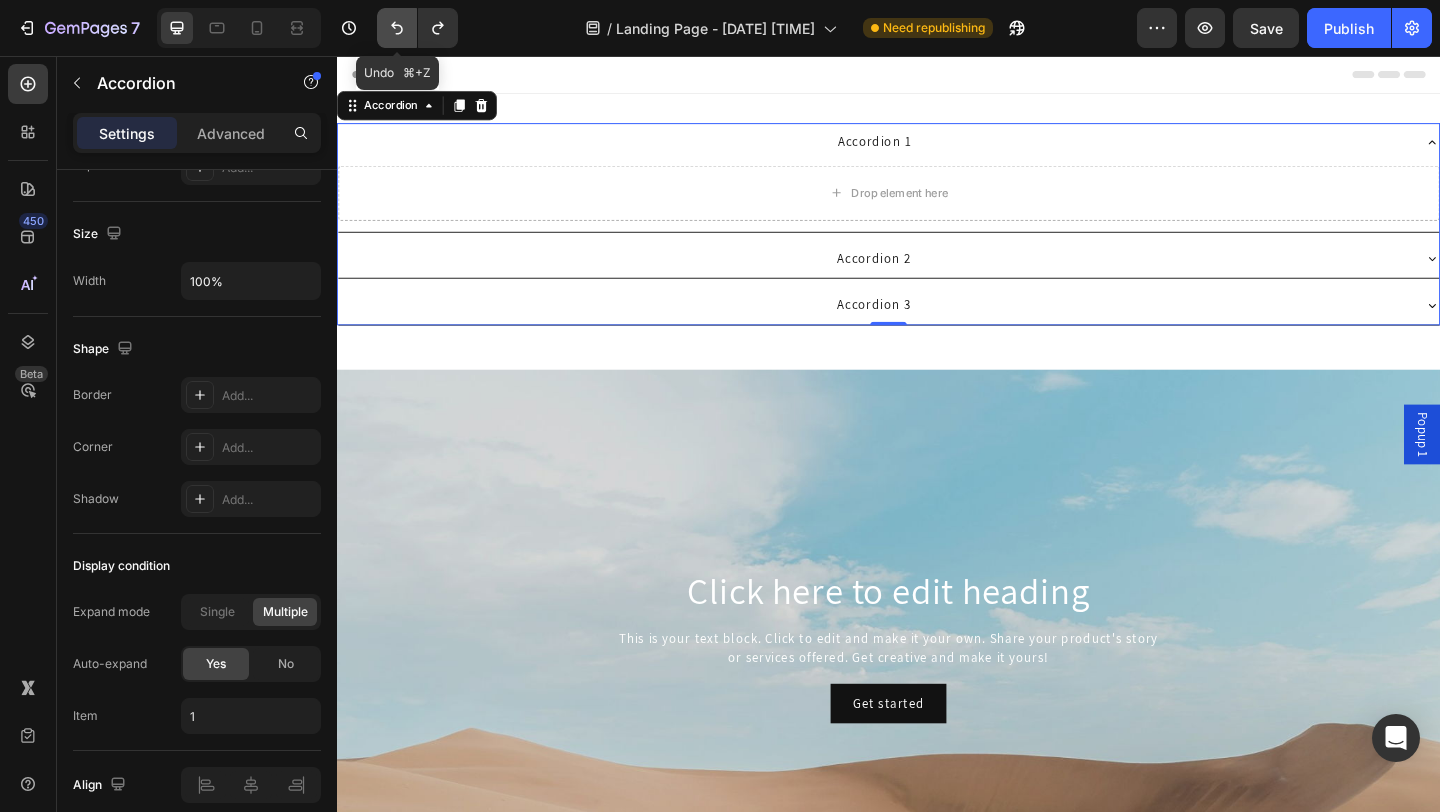 click 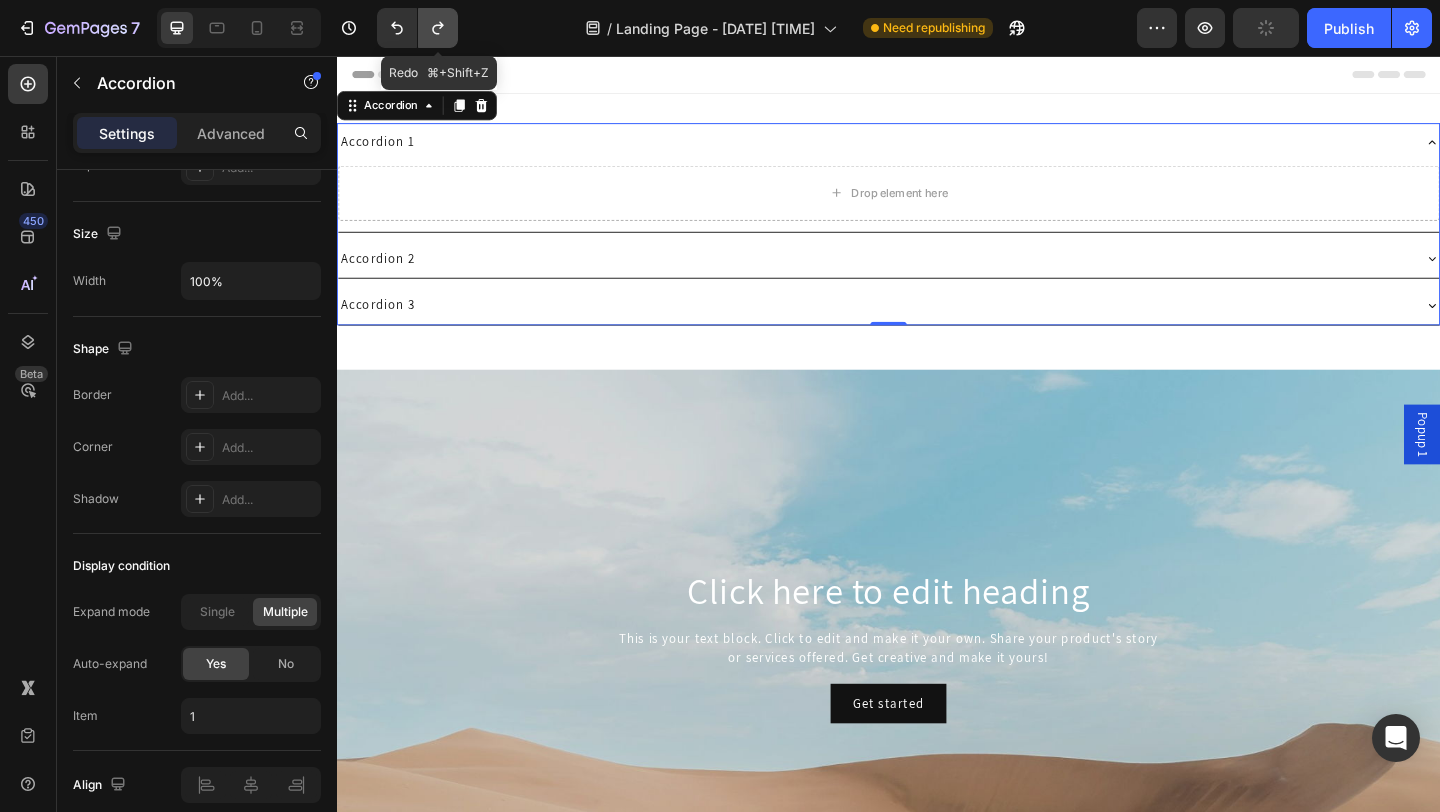 click 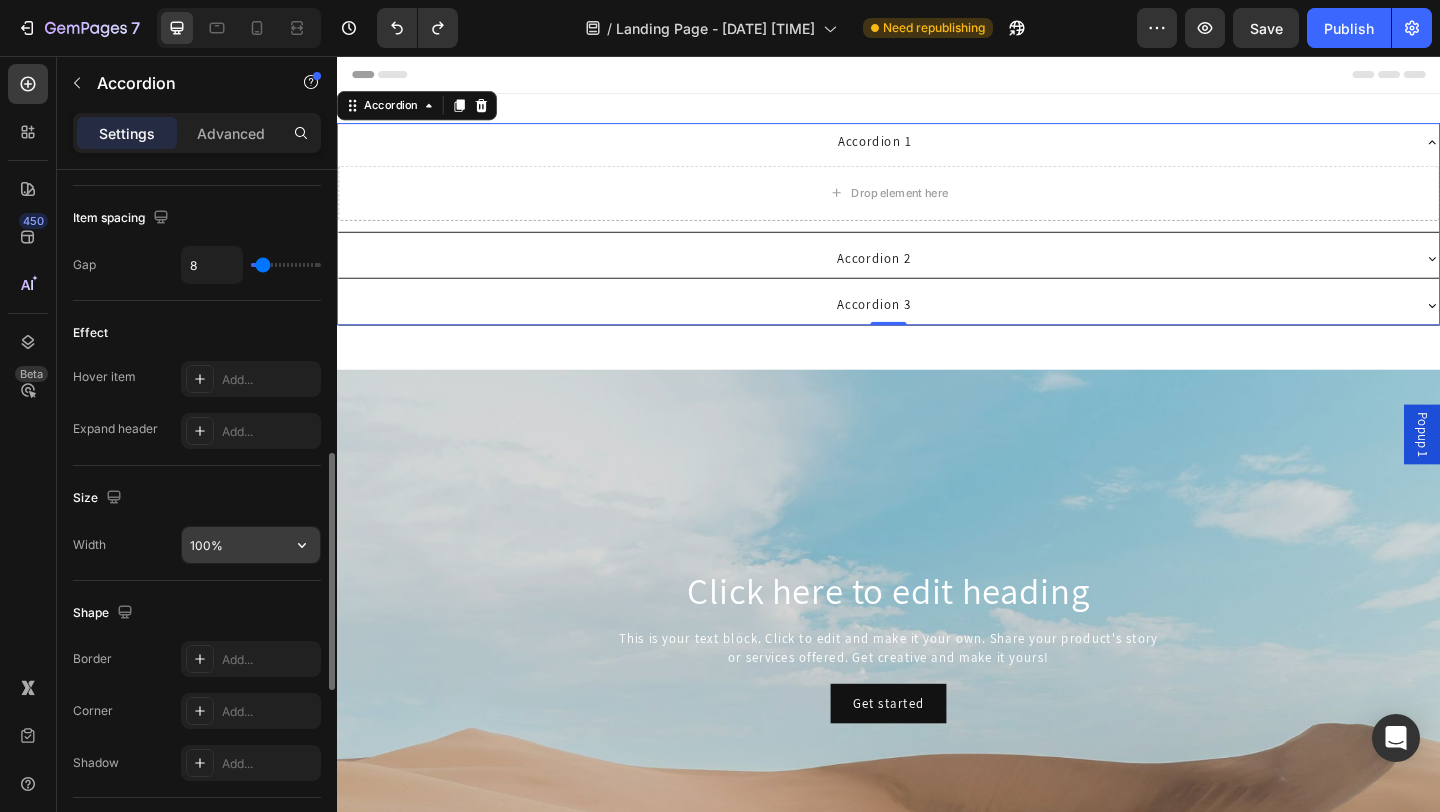 scroll, scrollTop: 899, scrollLeft: 0, axis: vertical 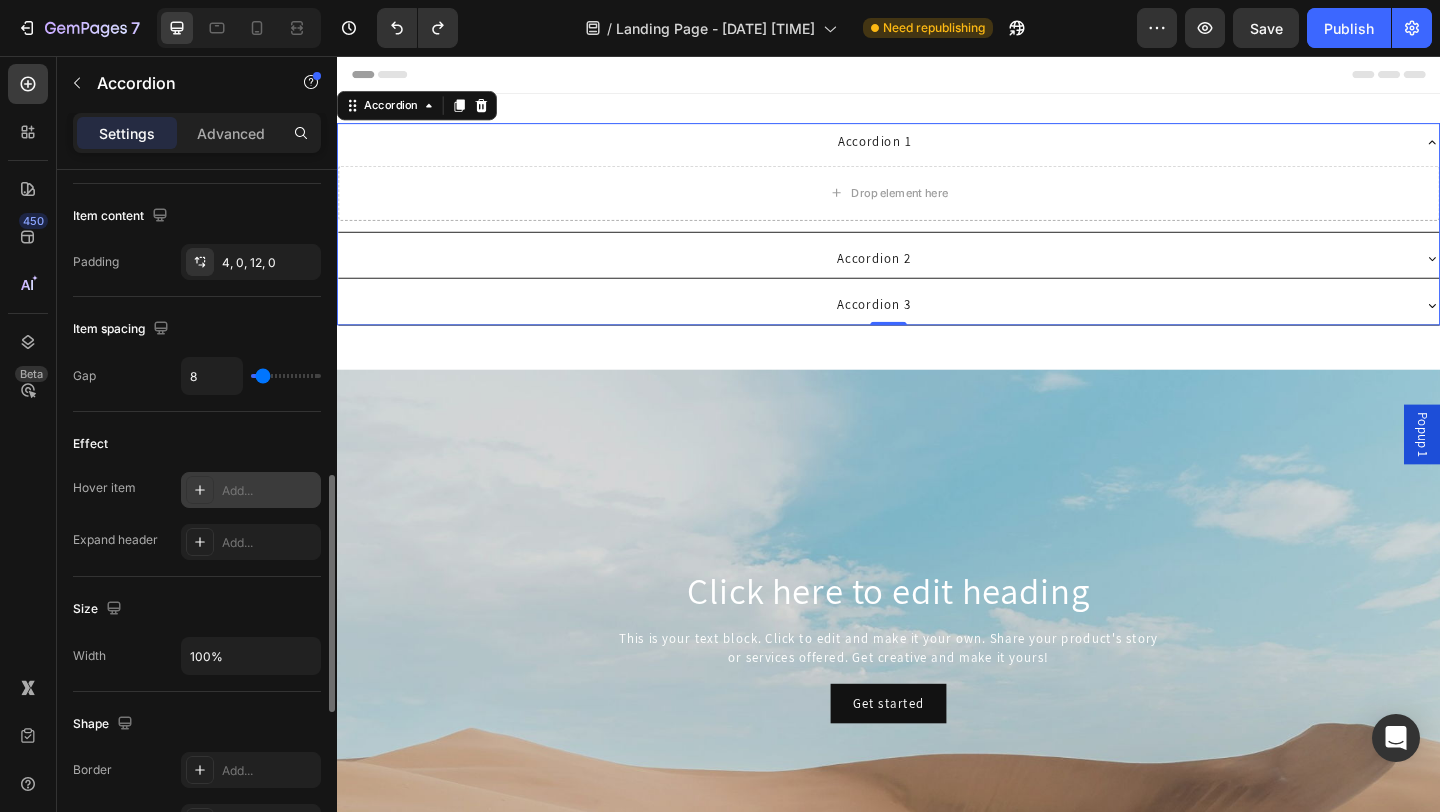 click on "Add..." at bounding box center [269, 491] 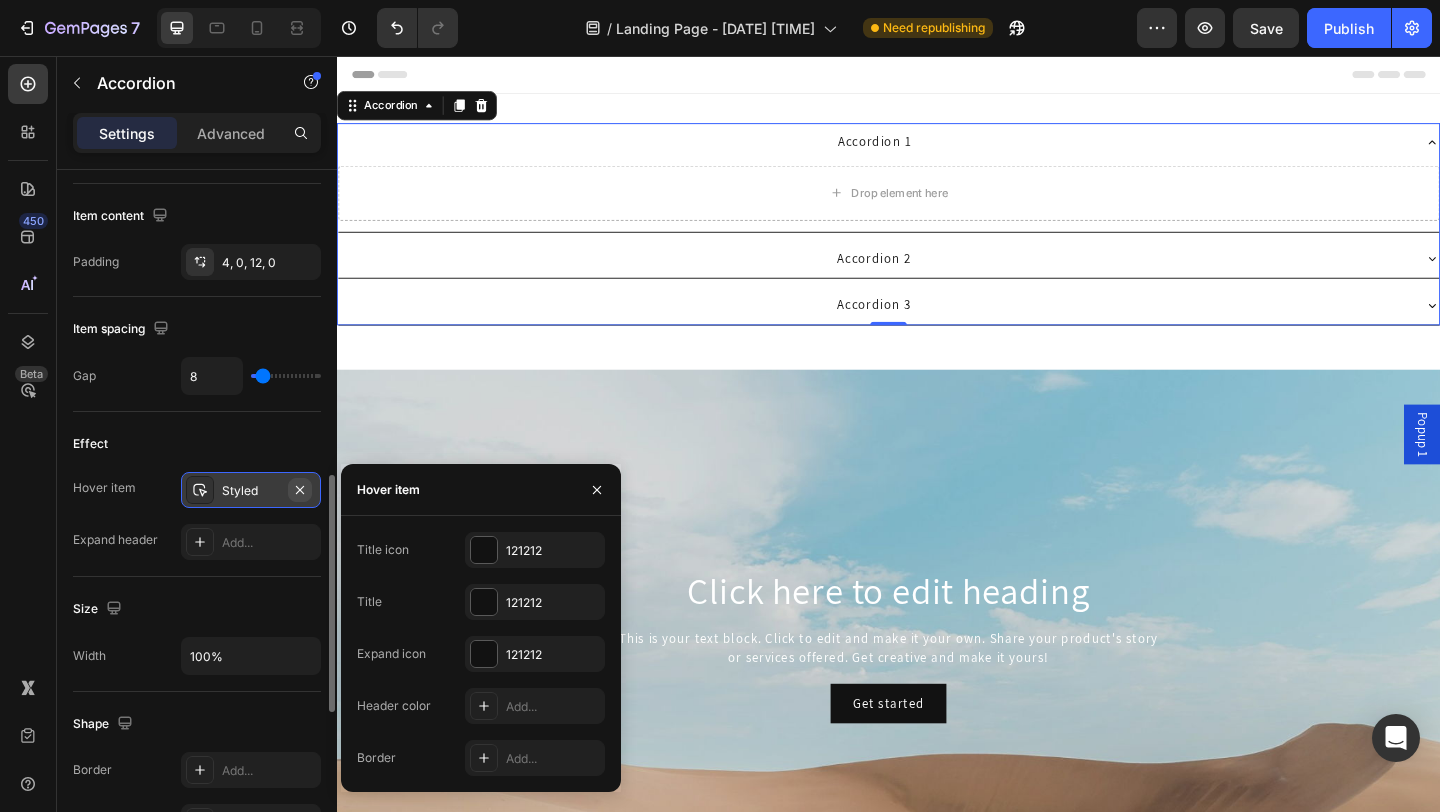 click 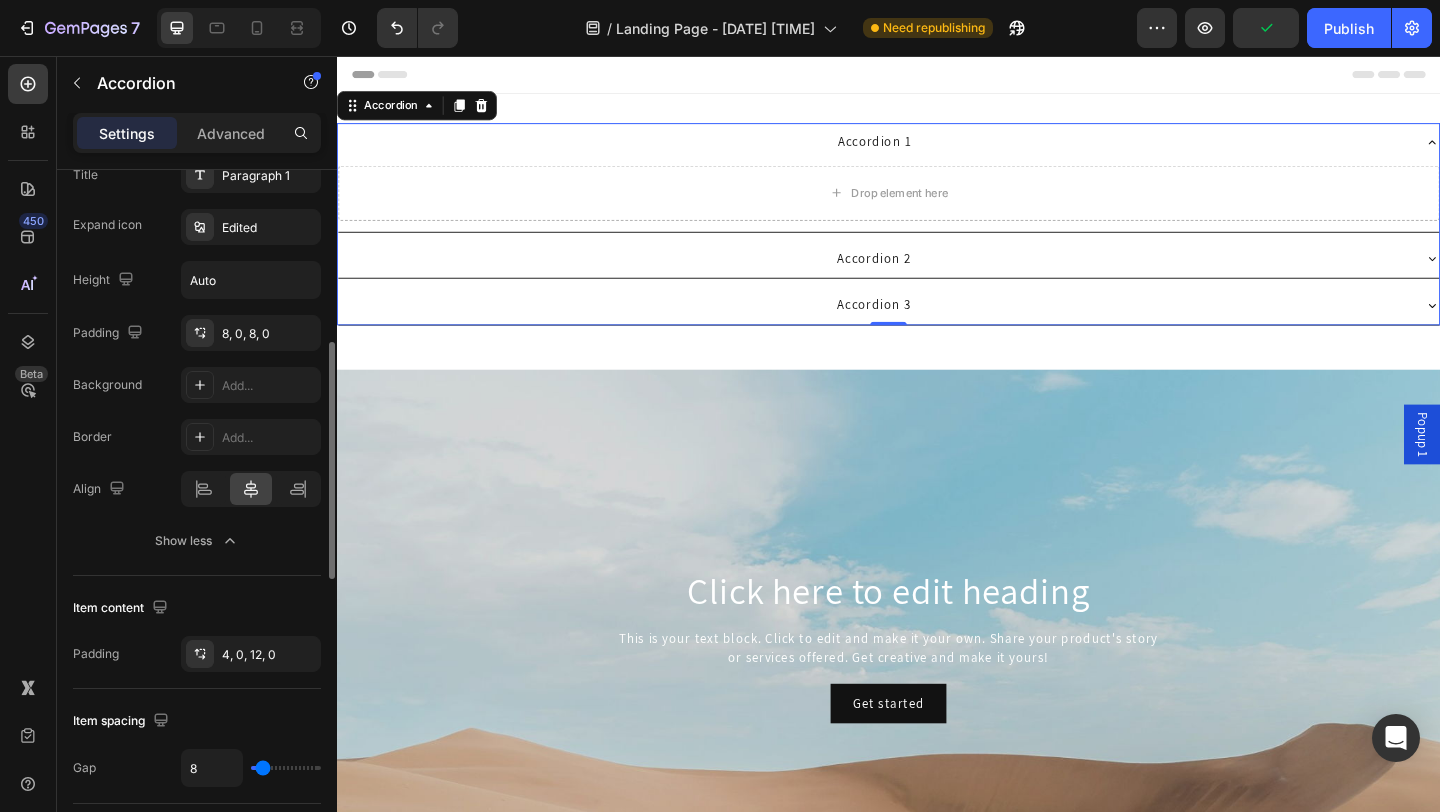 scroll, scrollTop: 346, scrollLeft: 0, axis: vertical 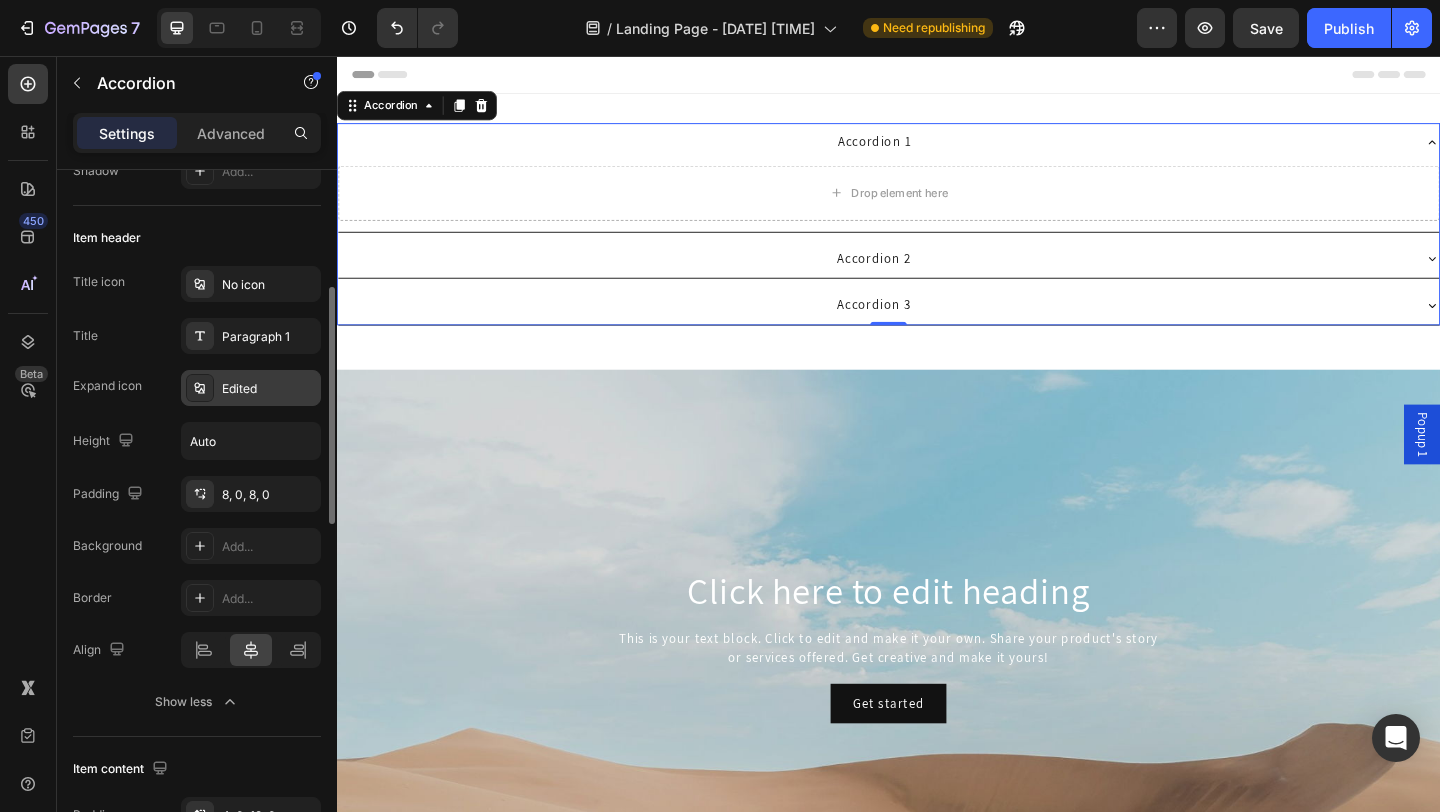 click on "Edited" at bounding box center (269, 389) 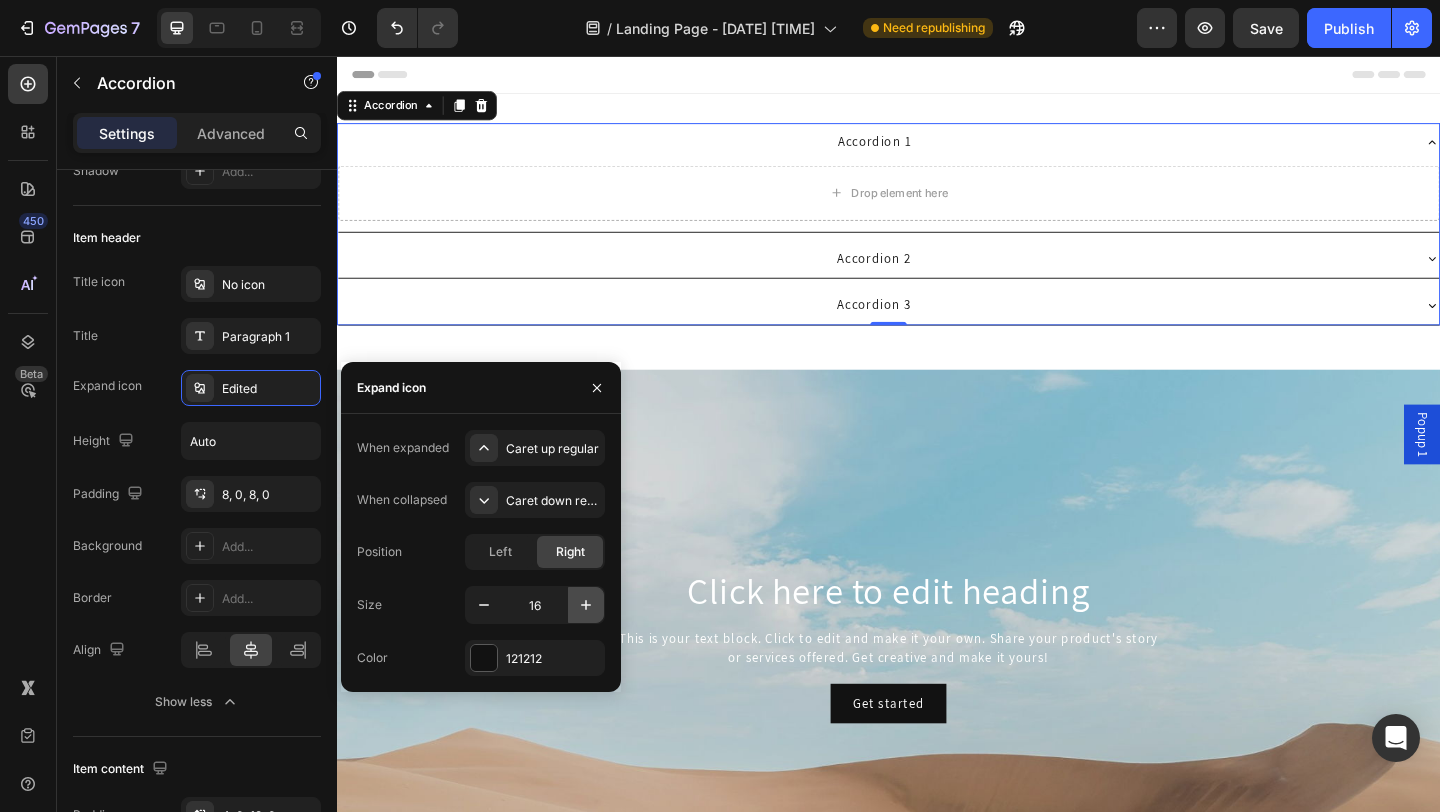 click 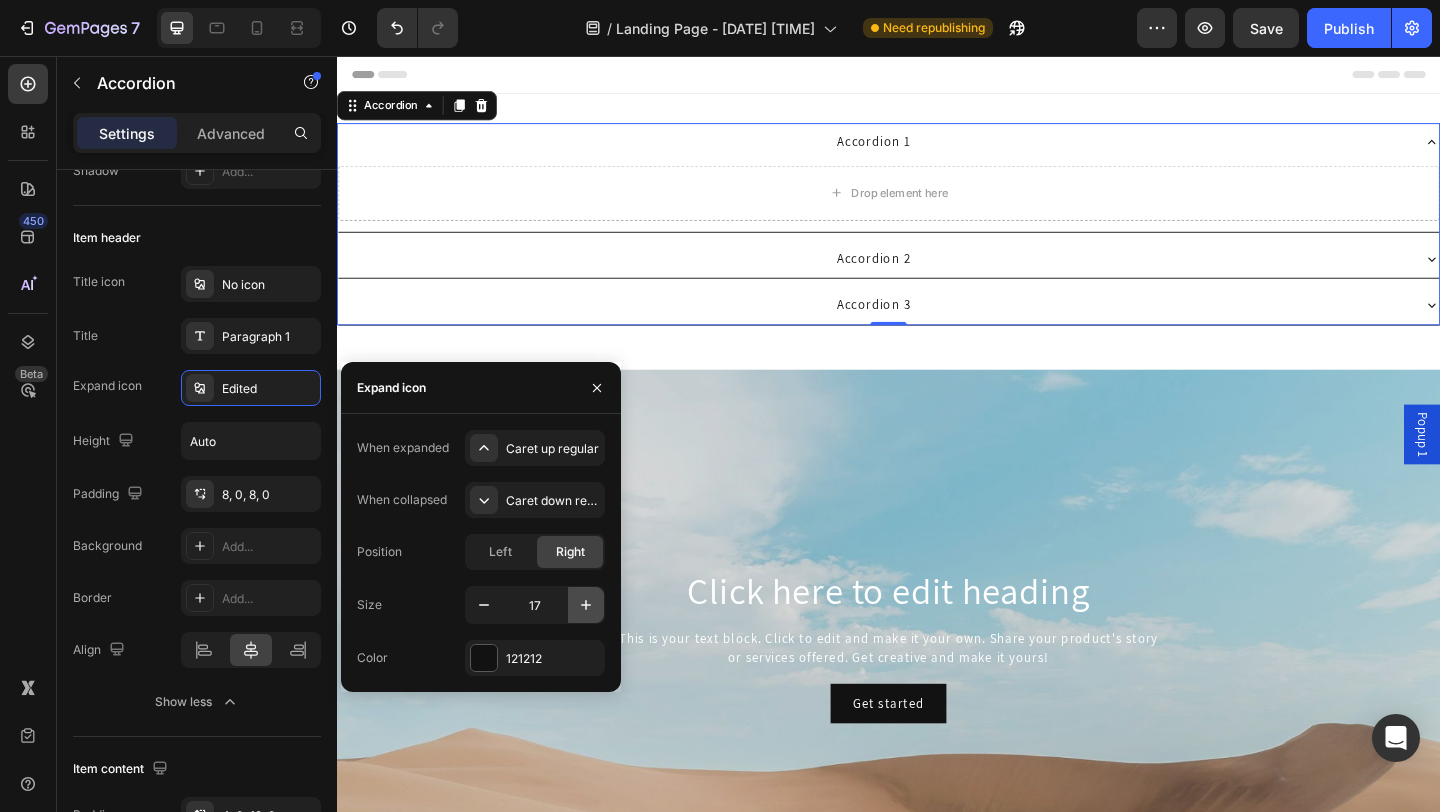 click 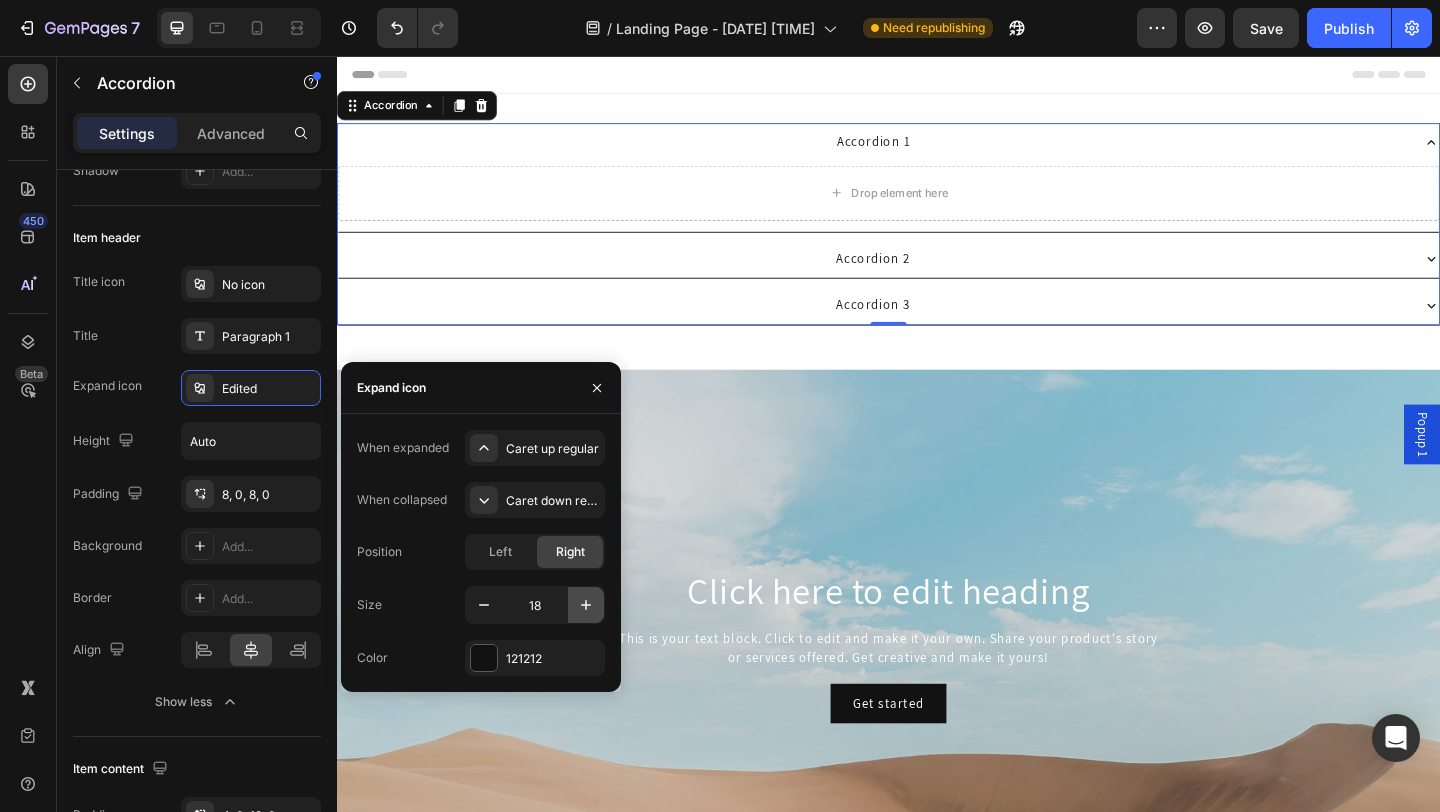 click 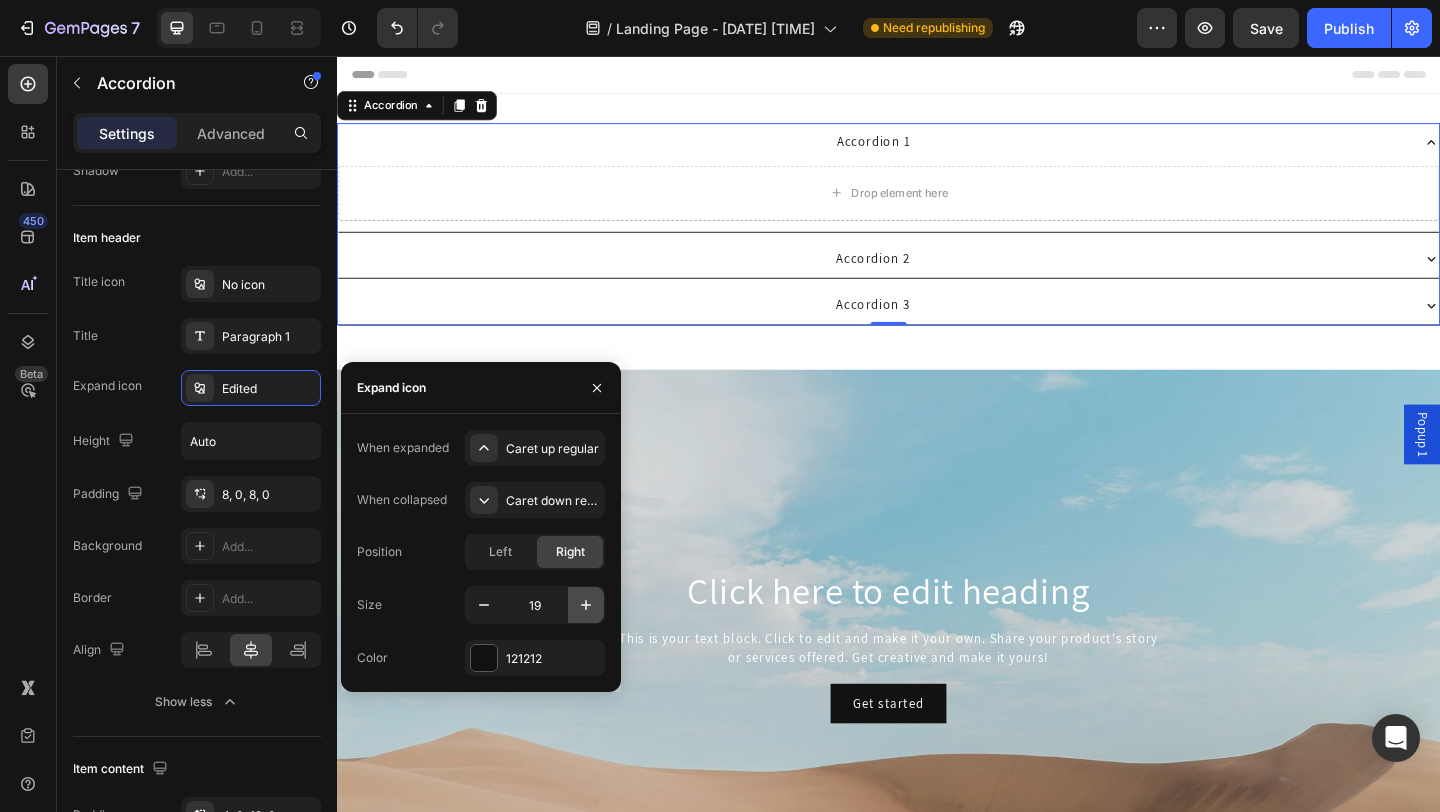 click 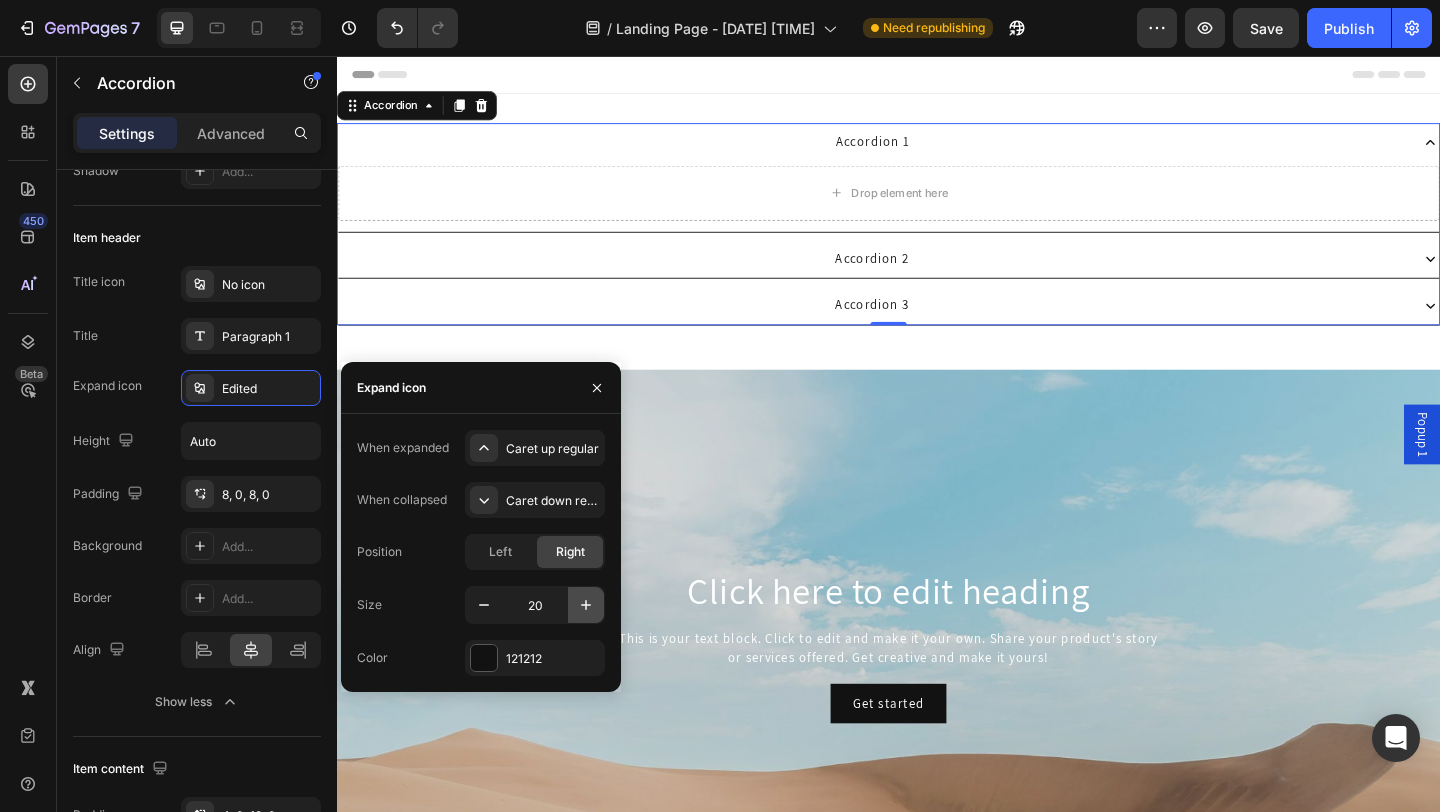 click 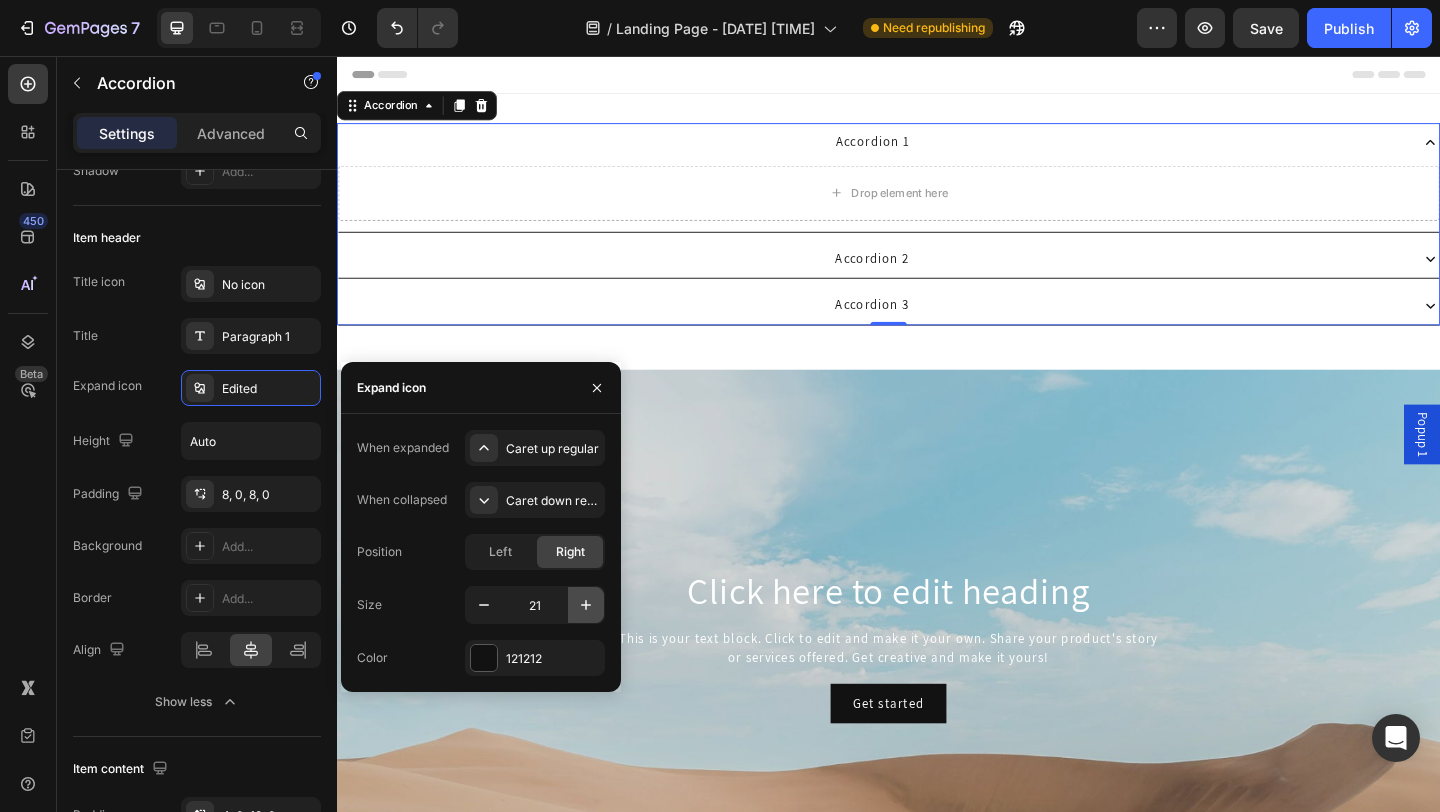click 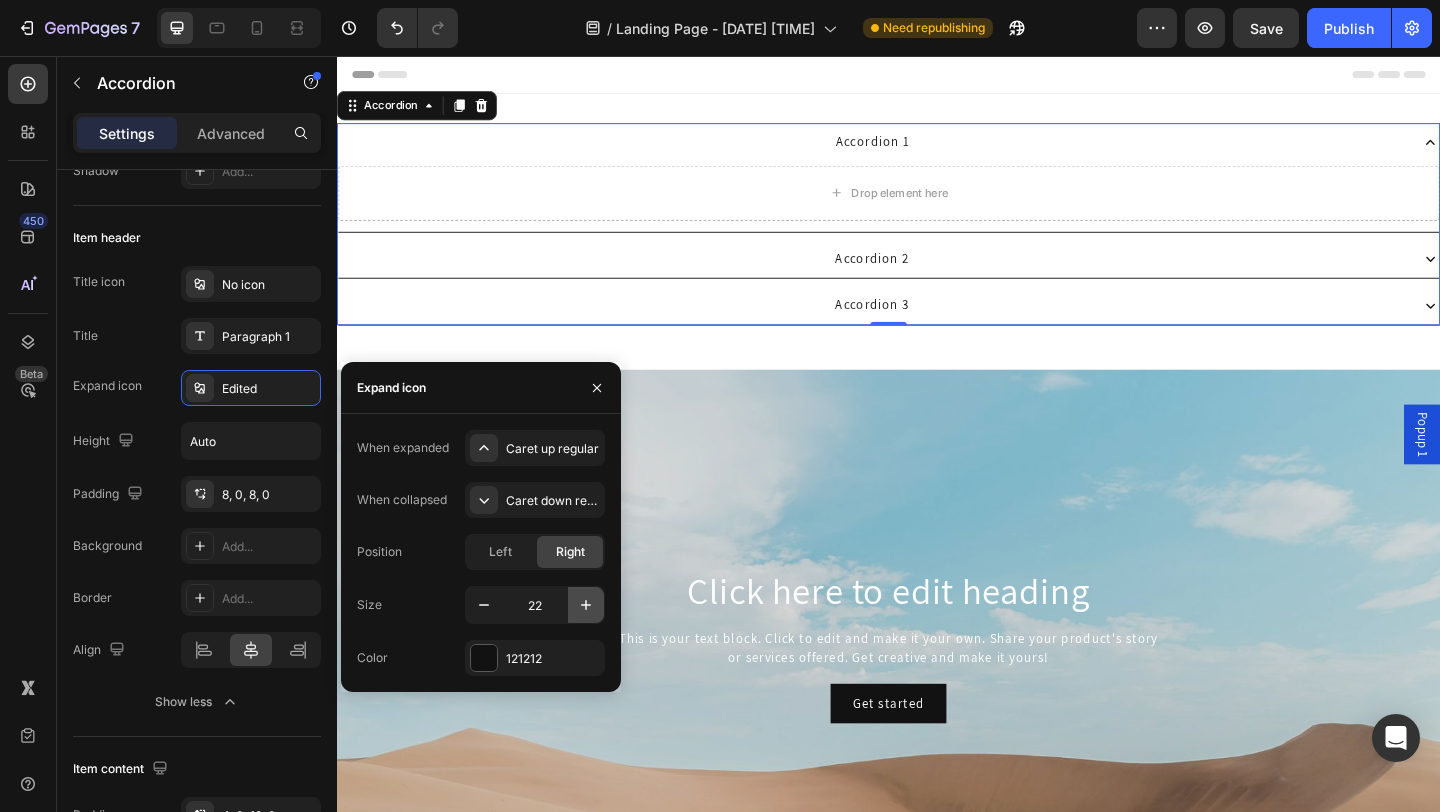 click 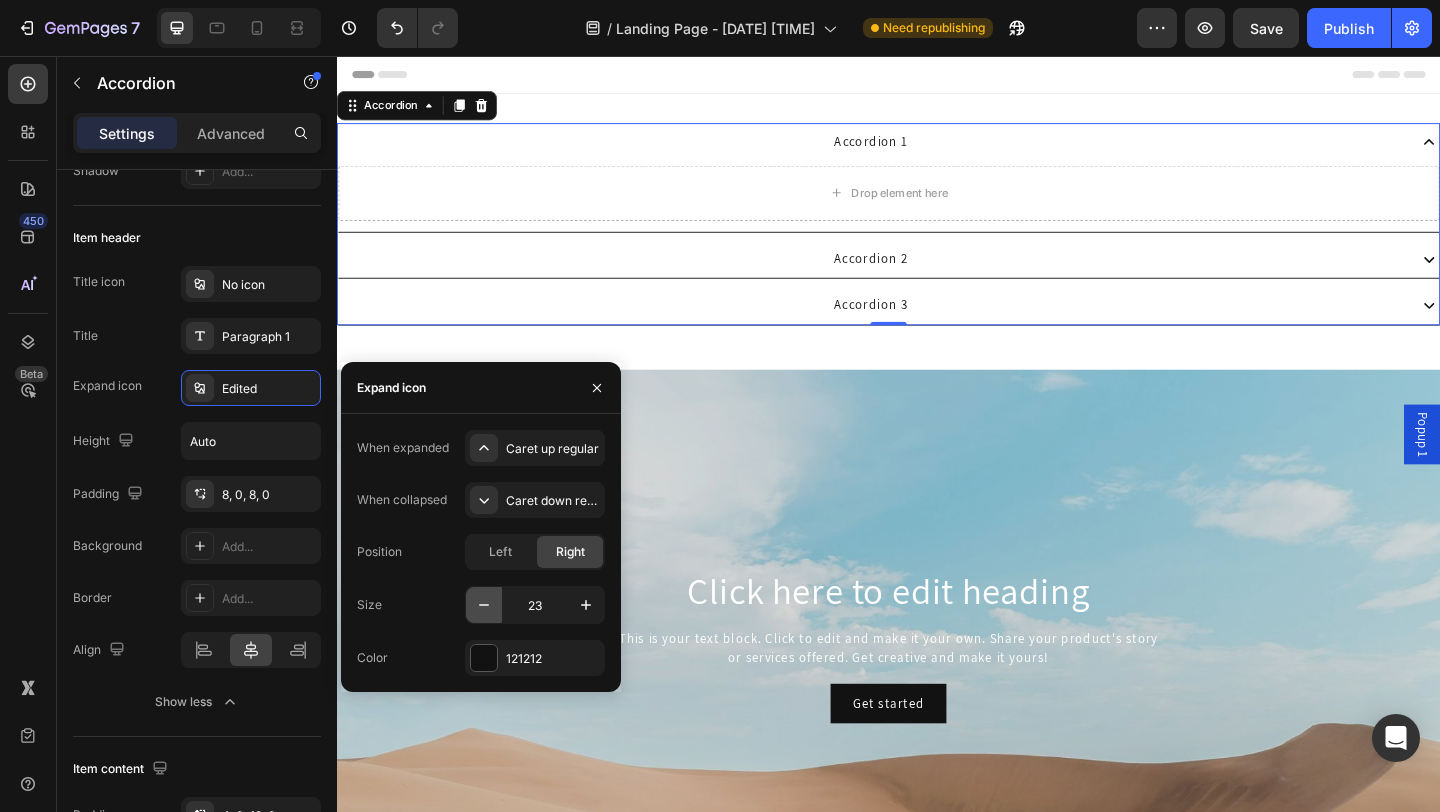 click 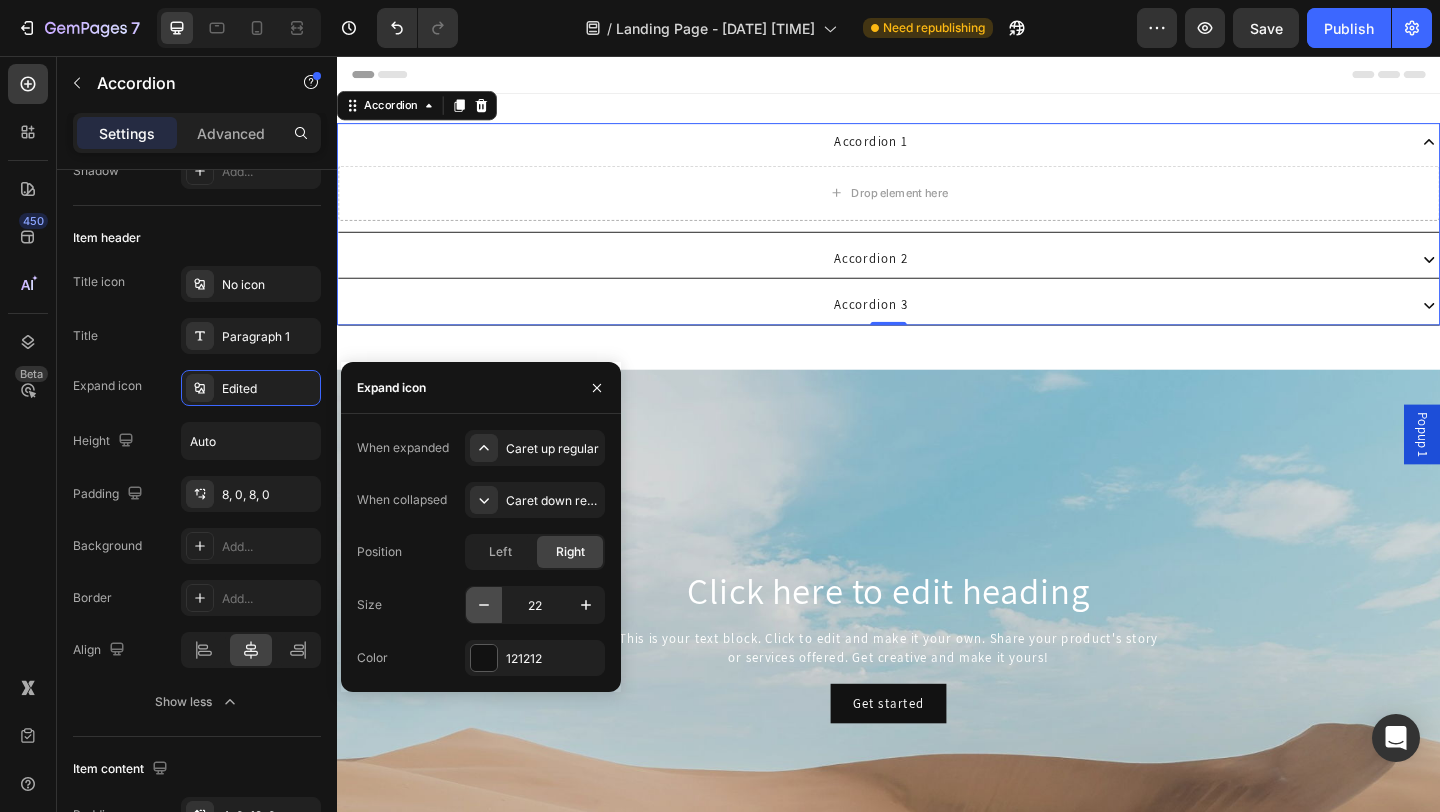 click 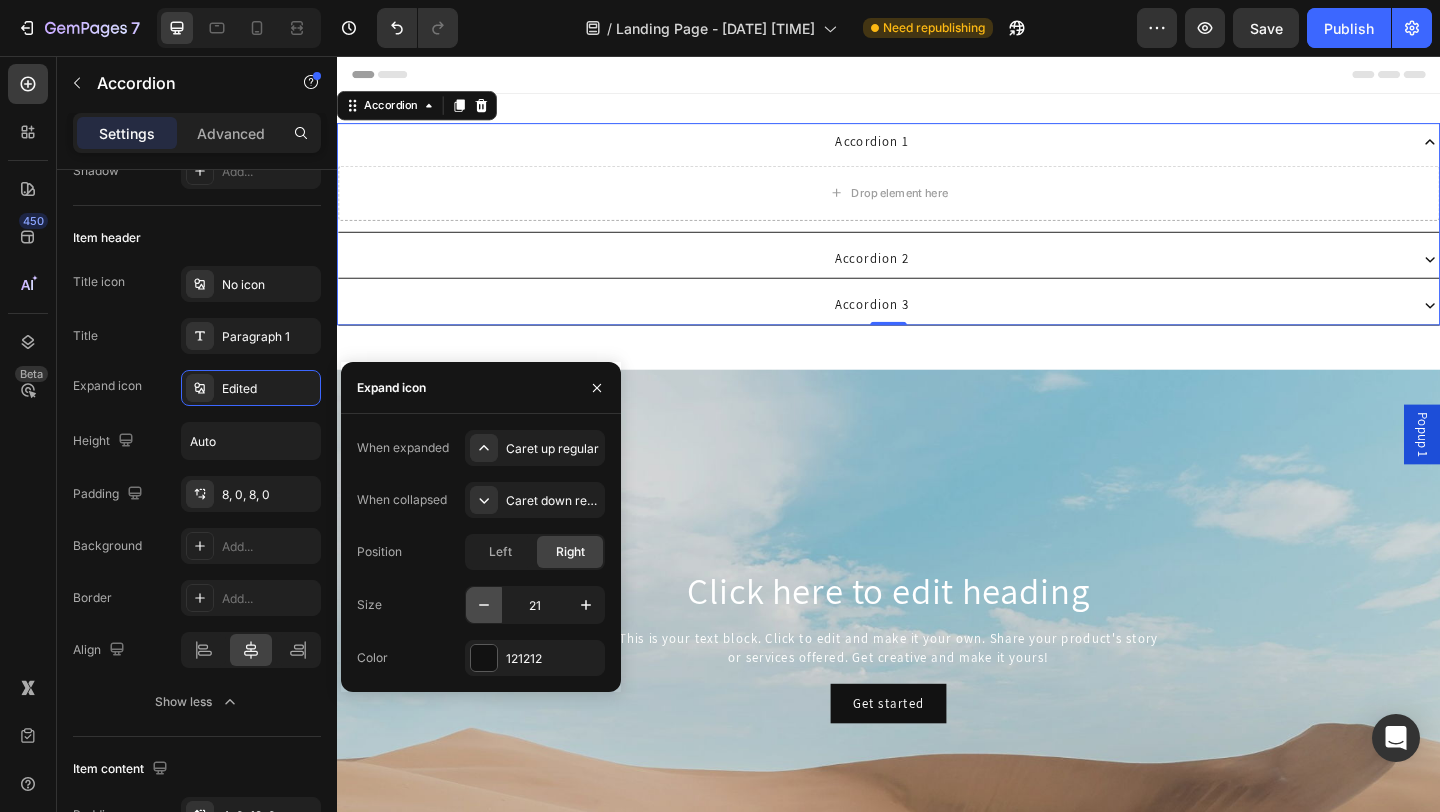 click 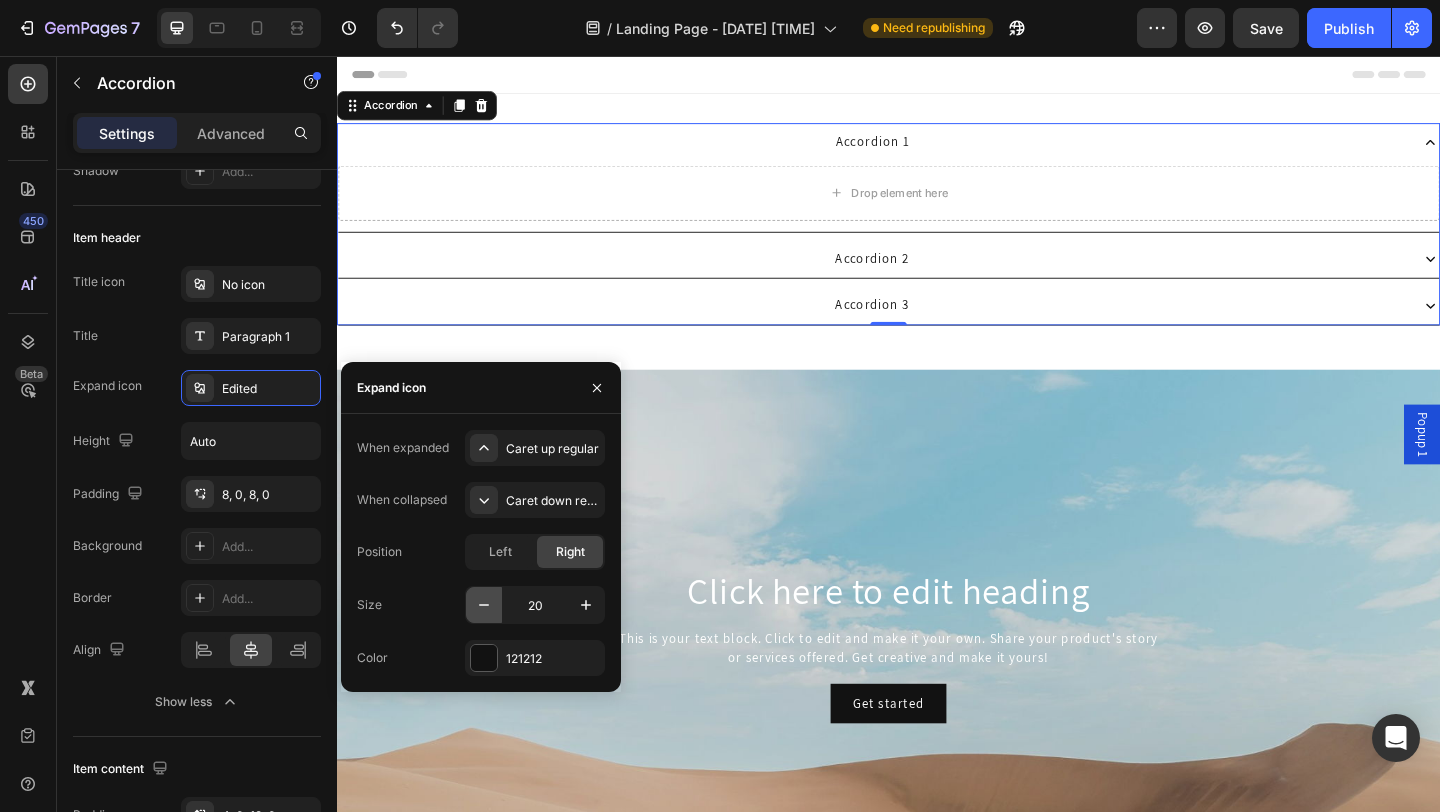 click 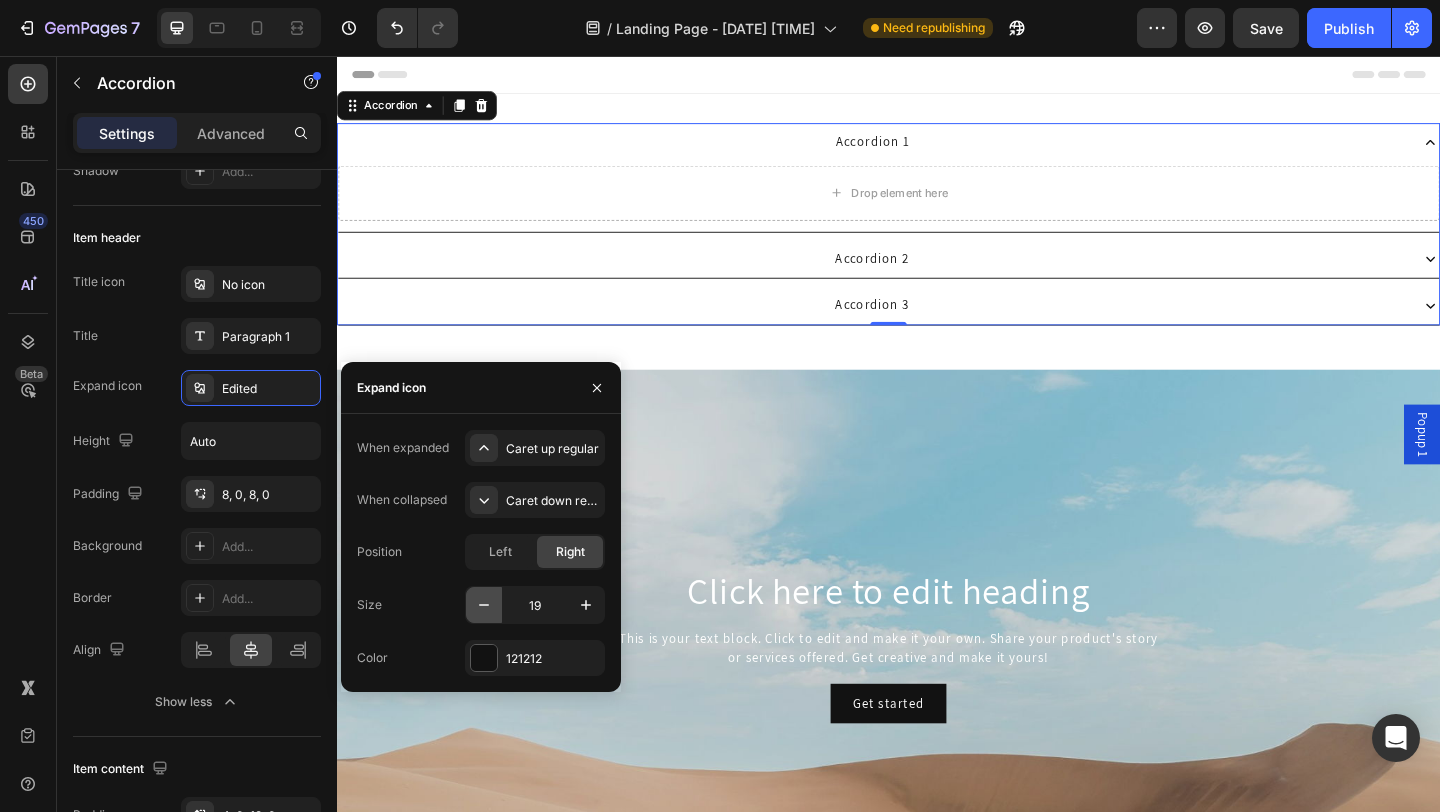 click 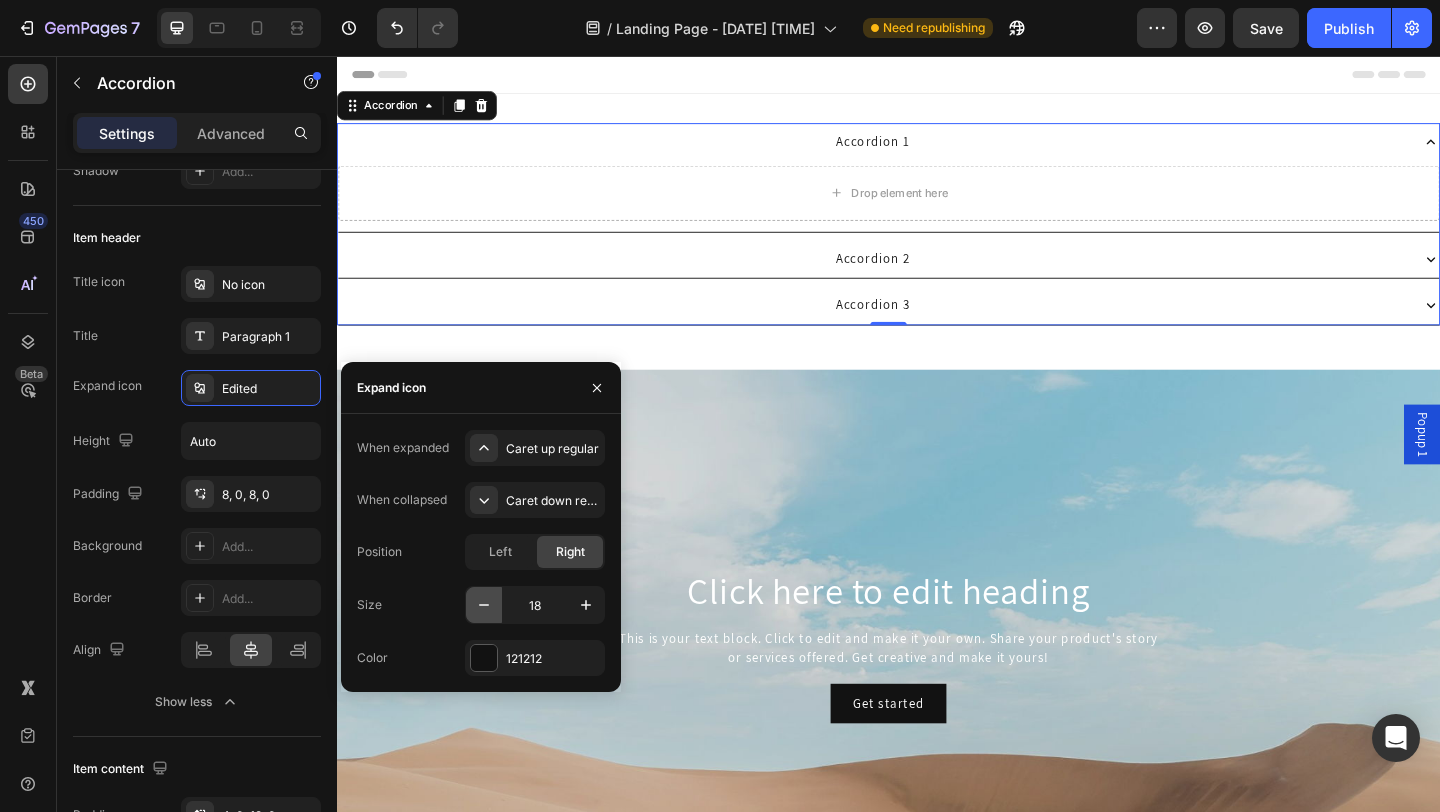 click 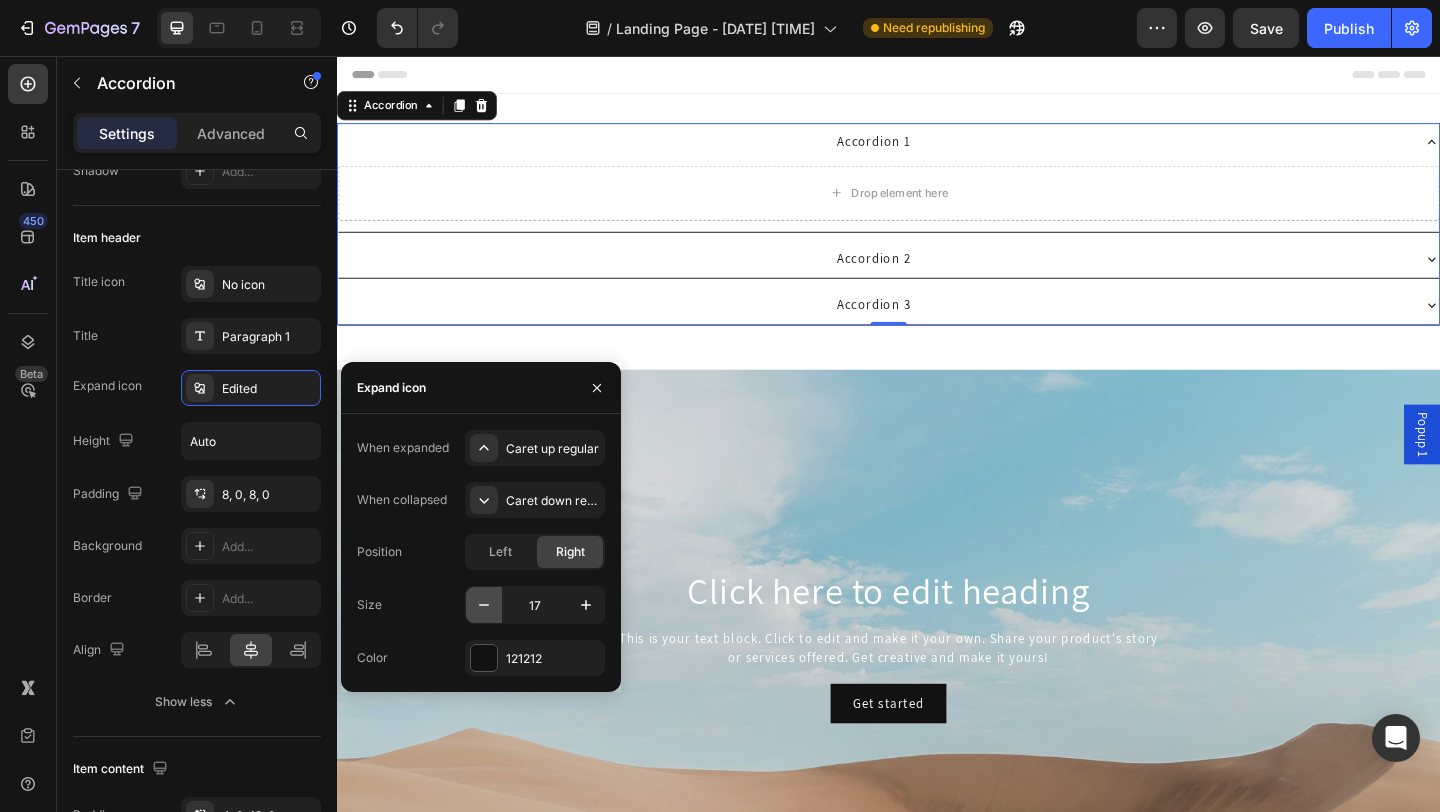 click 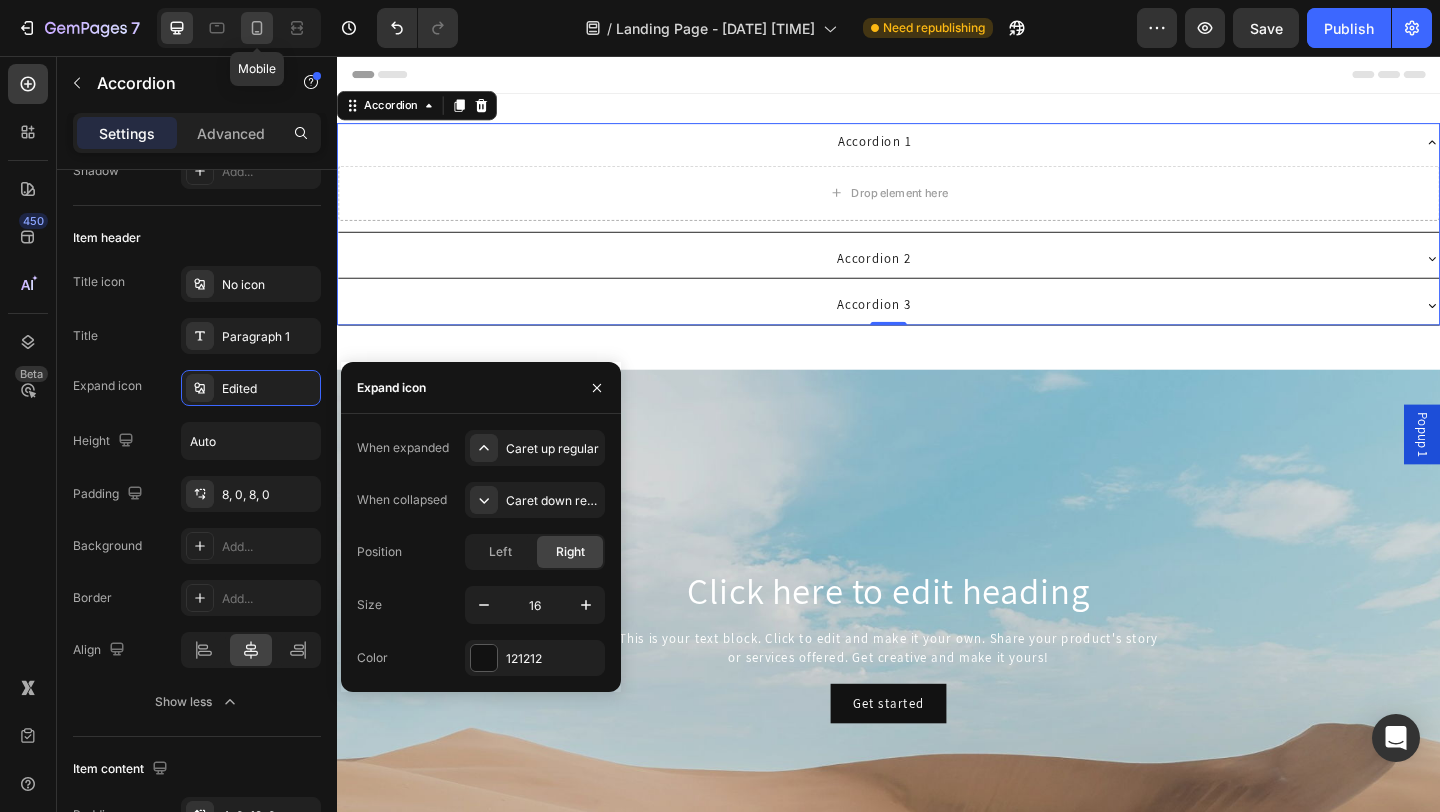 click 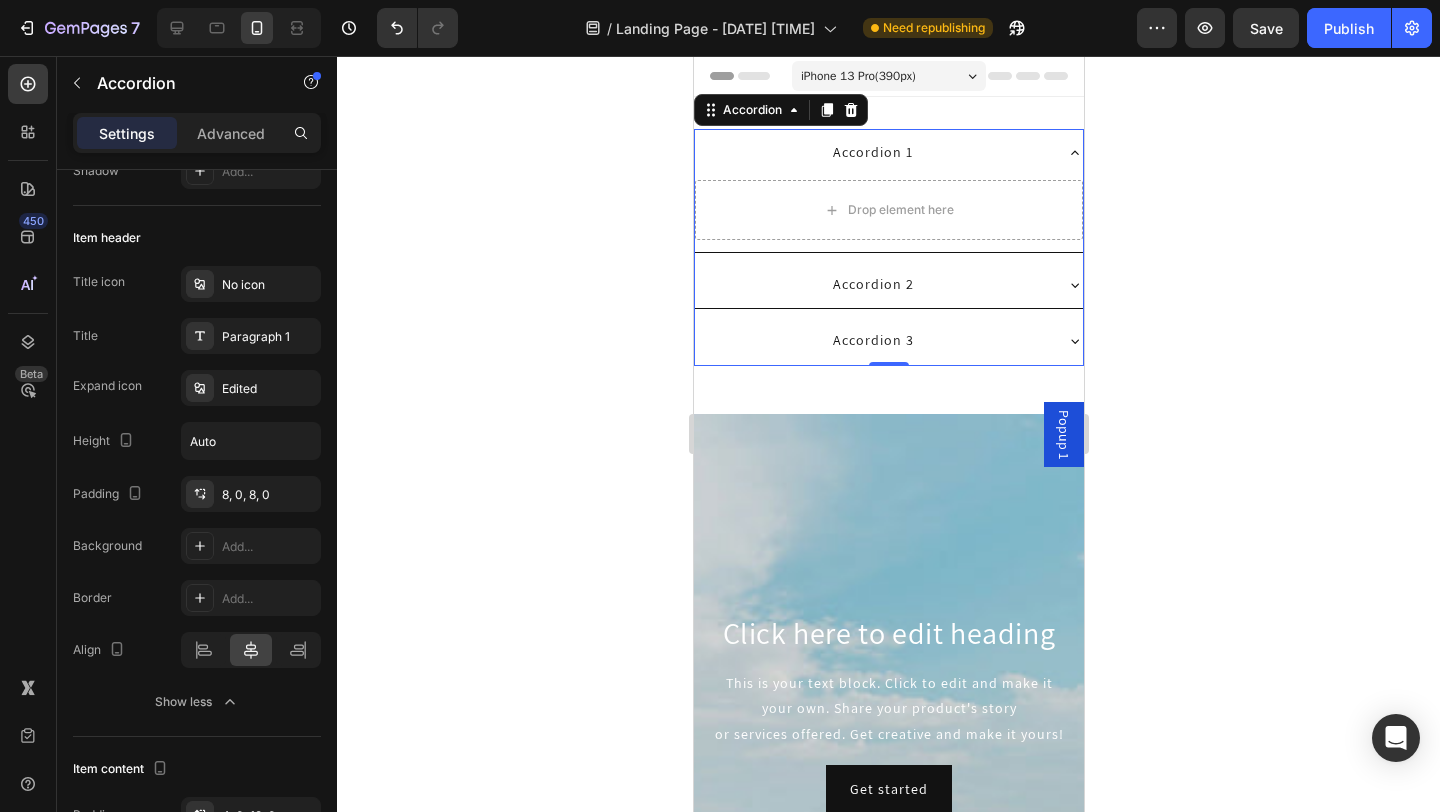 scroll, scrollTop: 3, scrollLeft: 0, axis: vertical 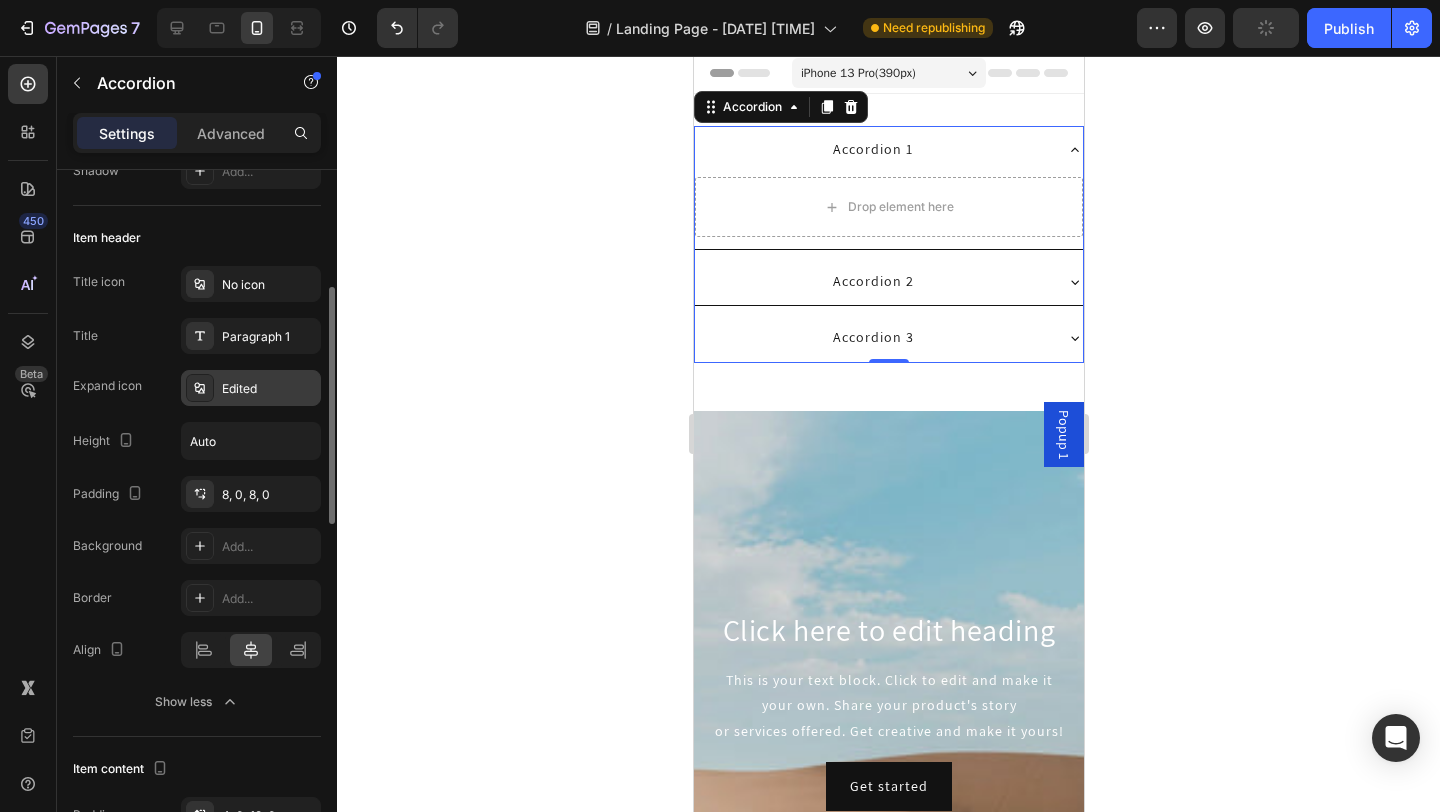 click on "Edited" at bounding box center [269, 389] 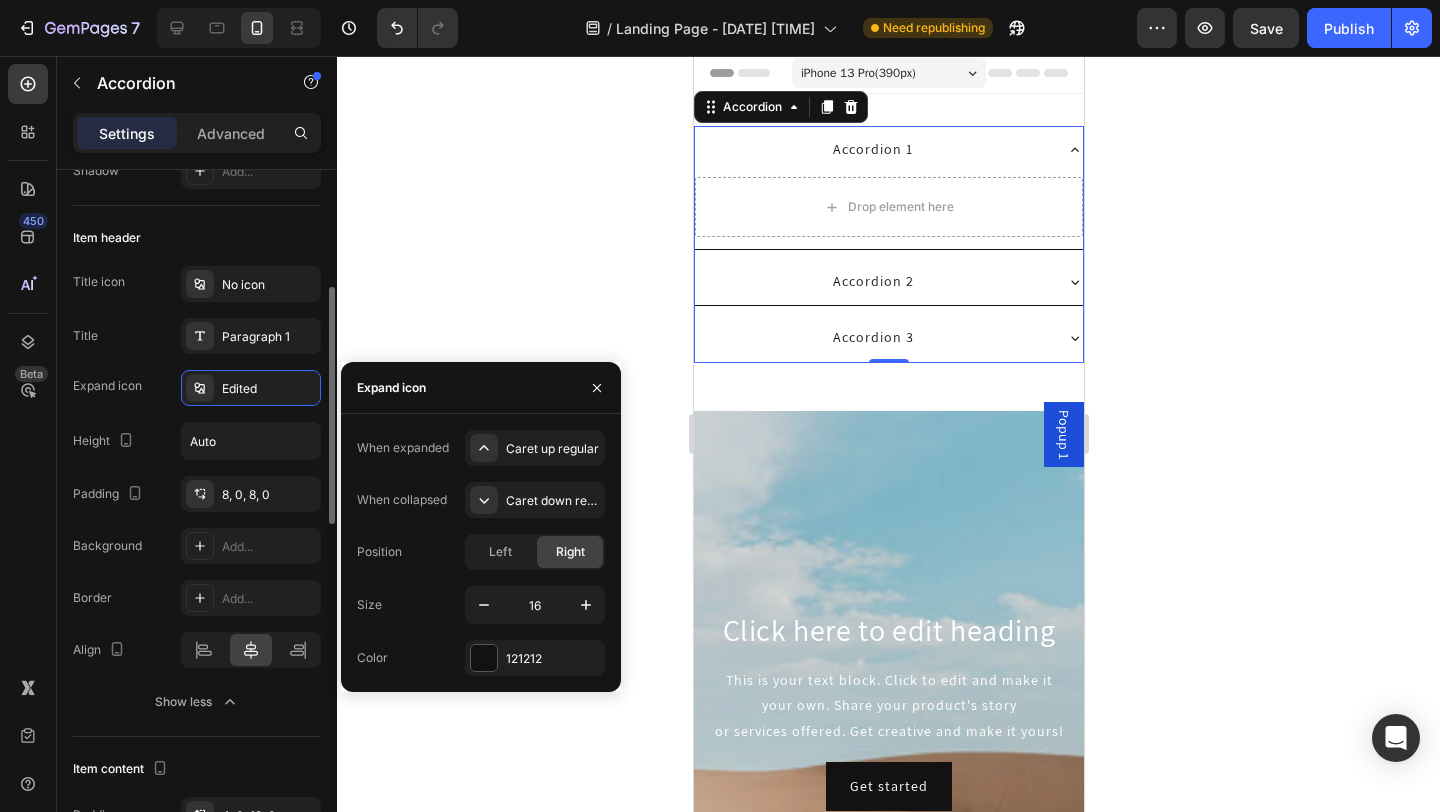 scroll, scrollTop: 0, scrollLeft: 0, axis: both 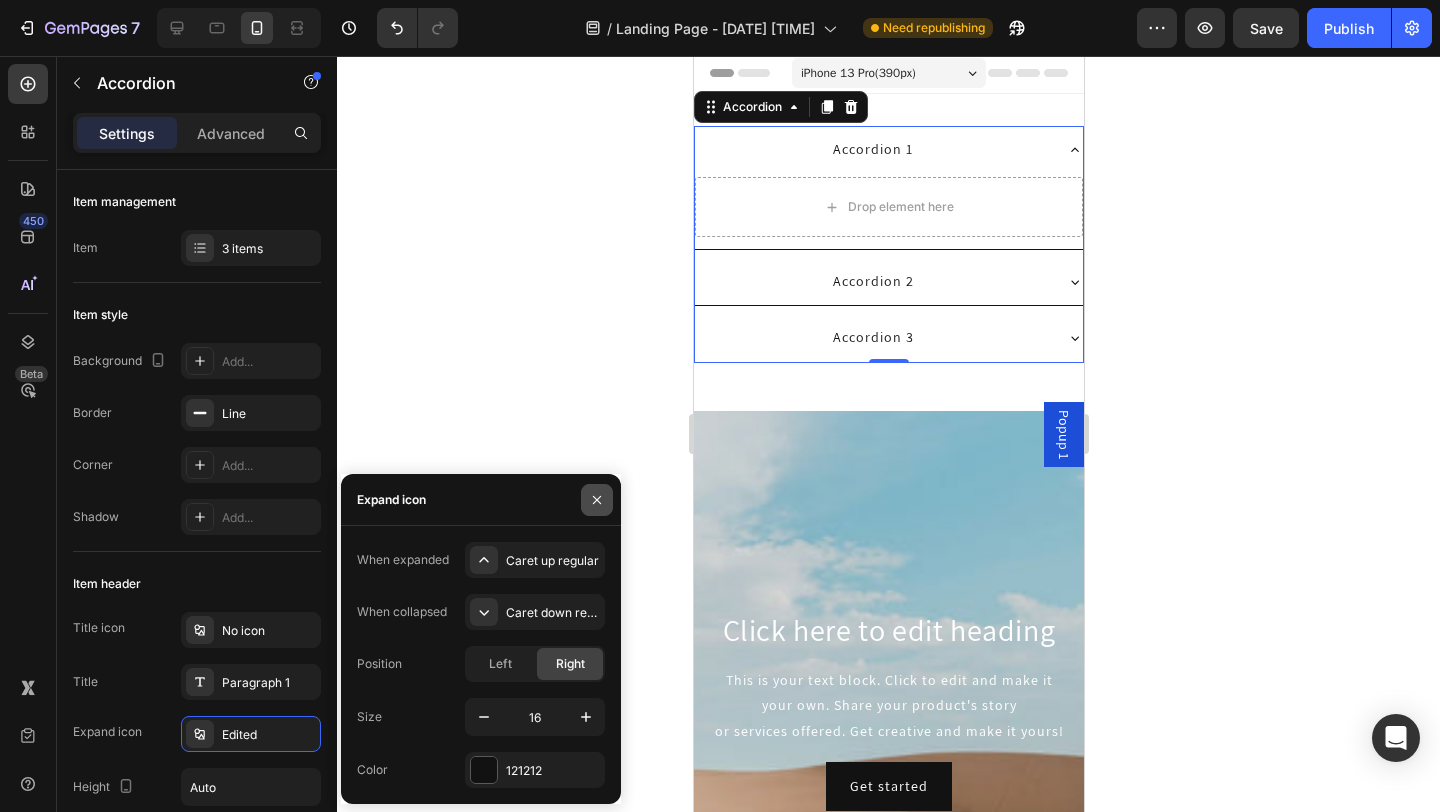 click 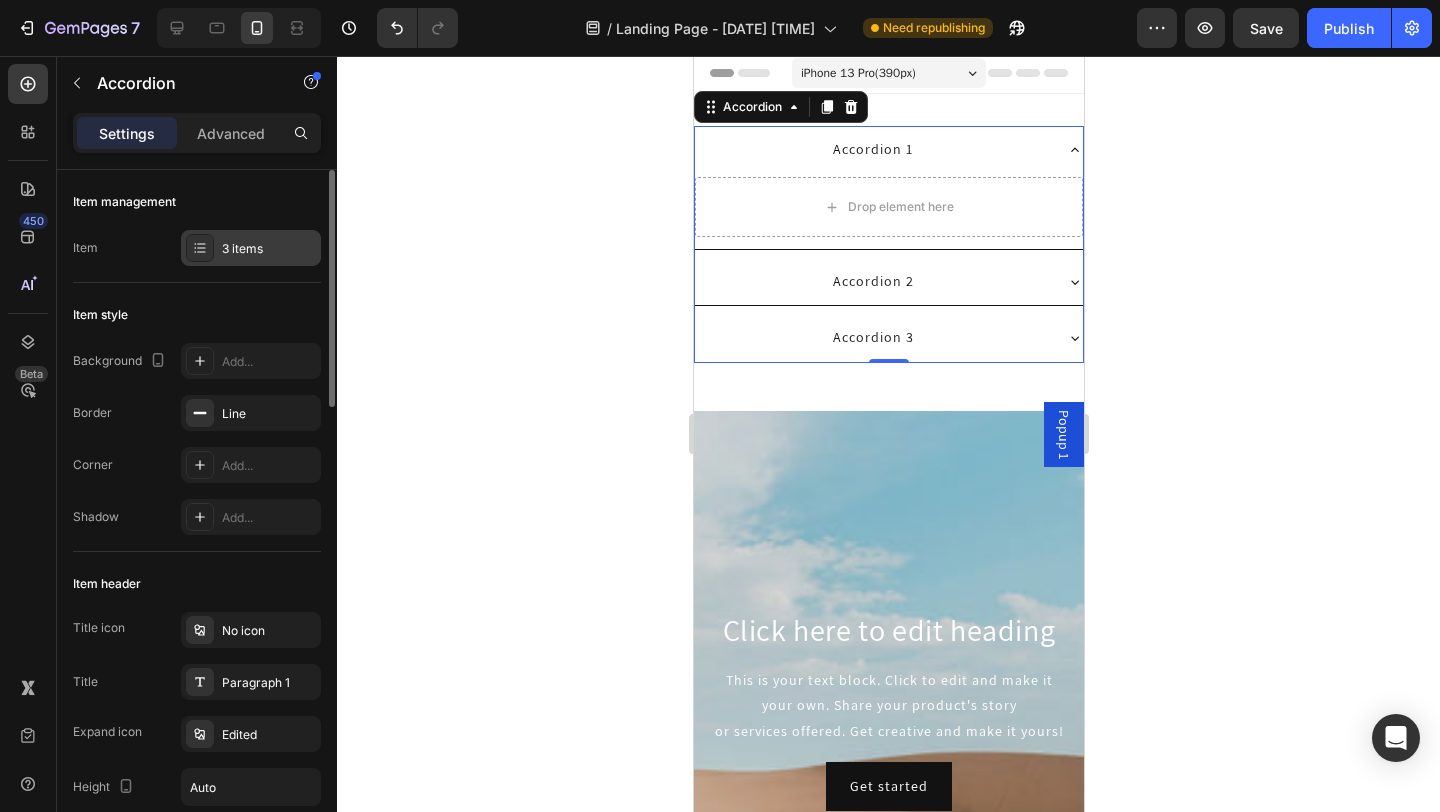 click on "3 items" at bounding box center (251, 248) 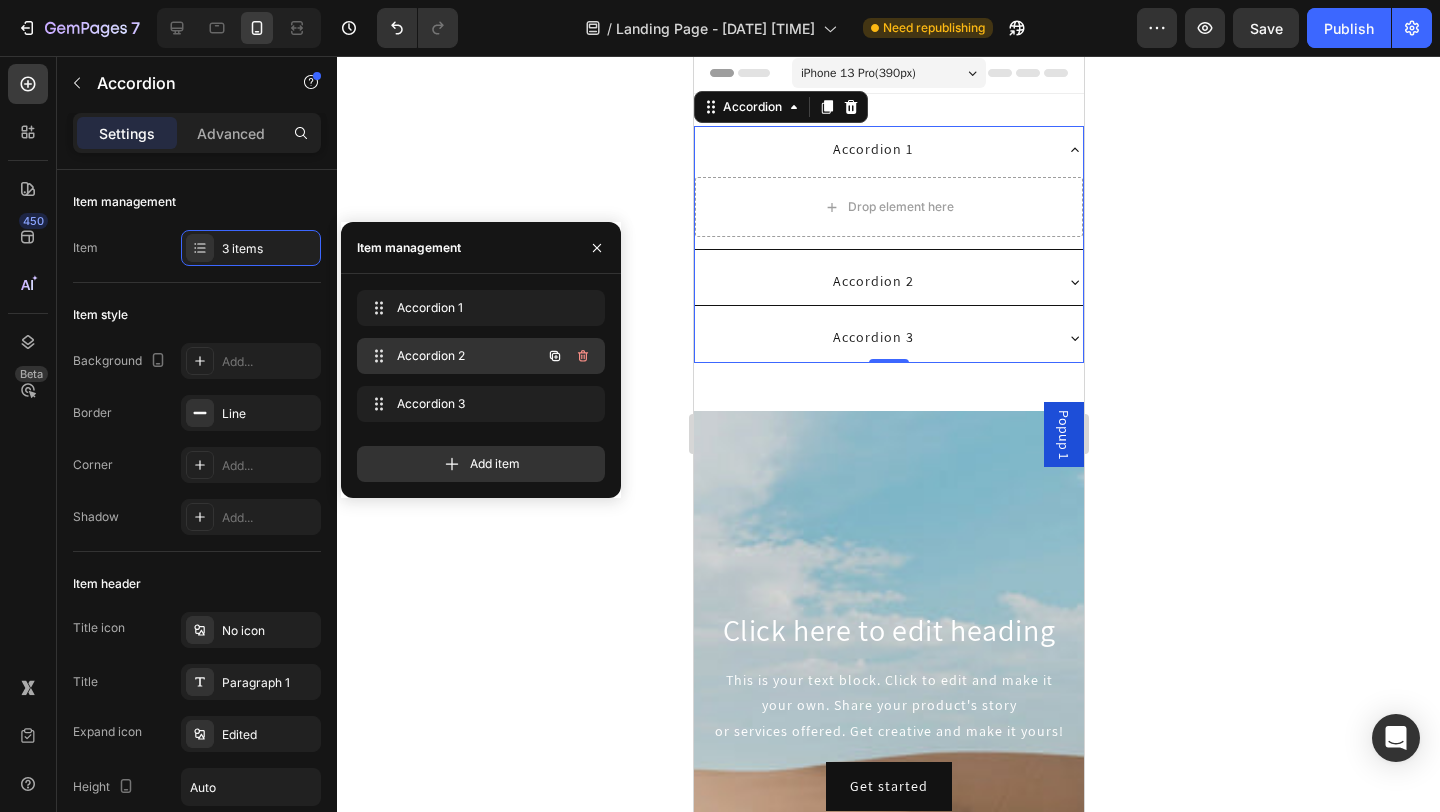 click 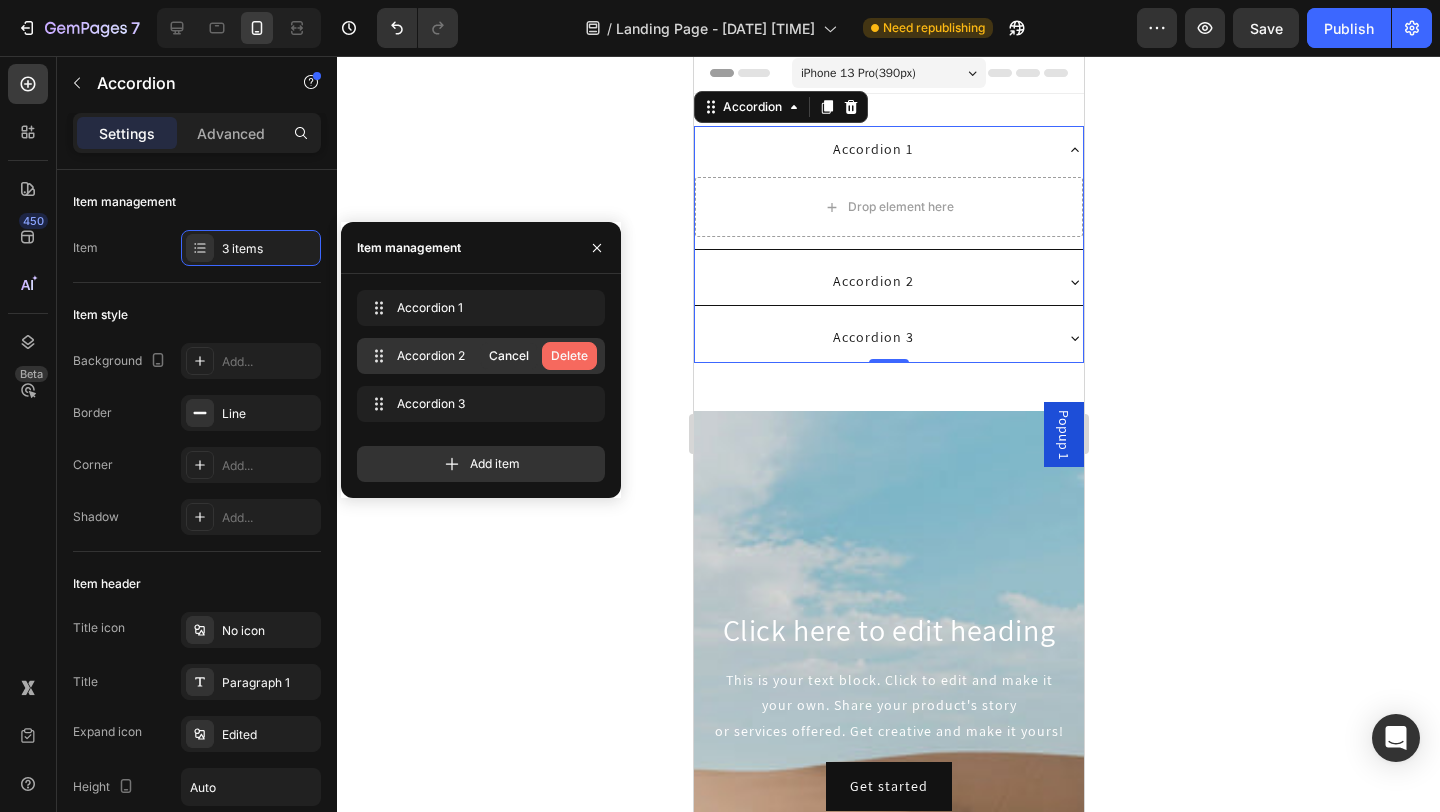 click on "Delete" at bounding box center (569, 356) 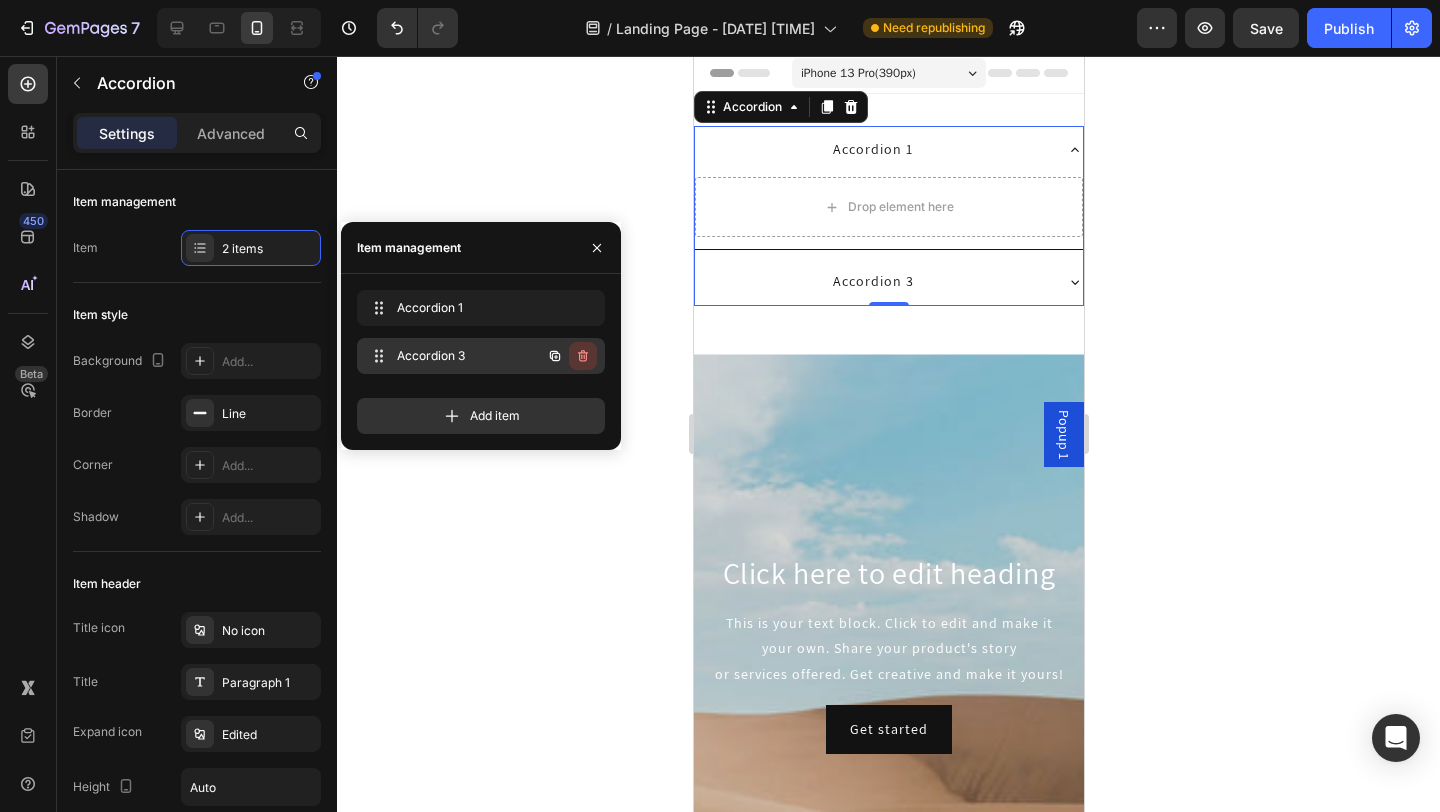 click 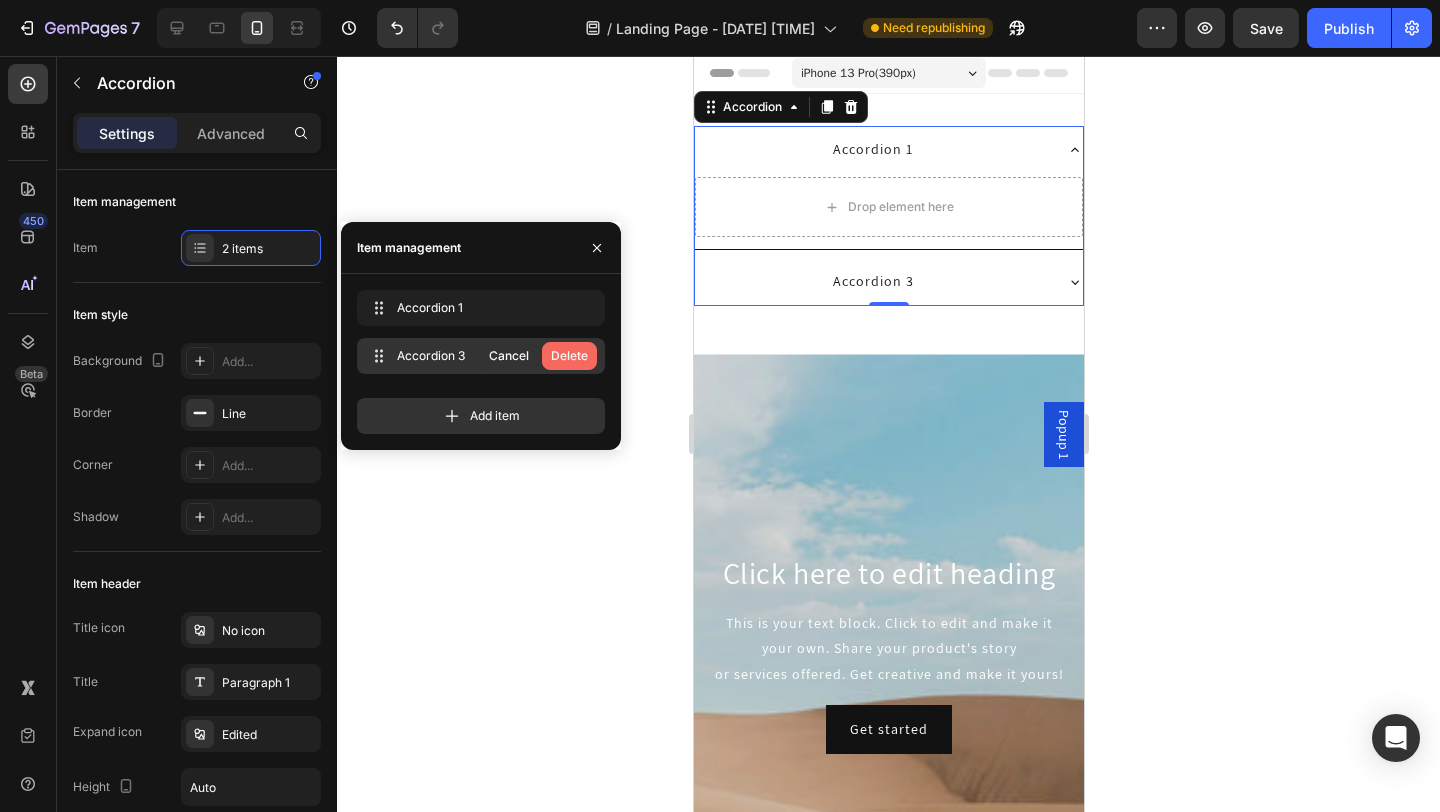 click on "Delete" at bounding box center (569, 356) 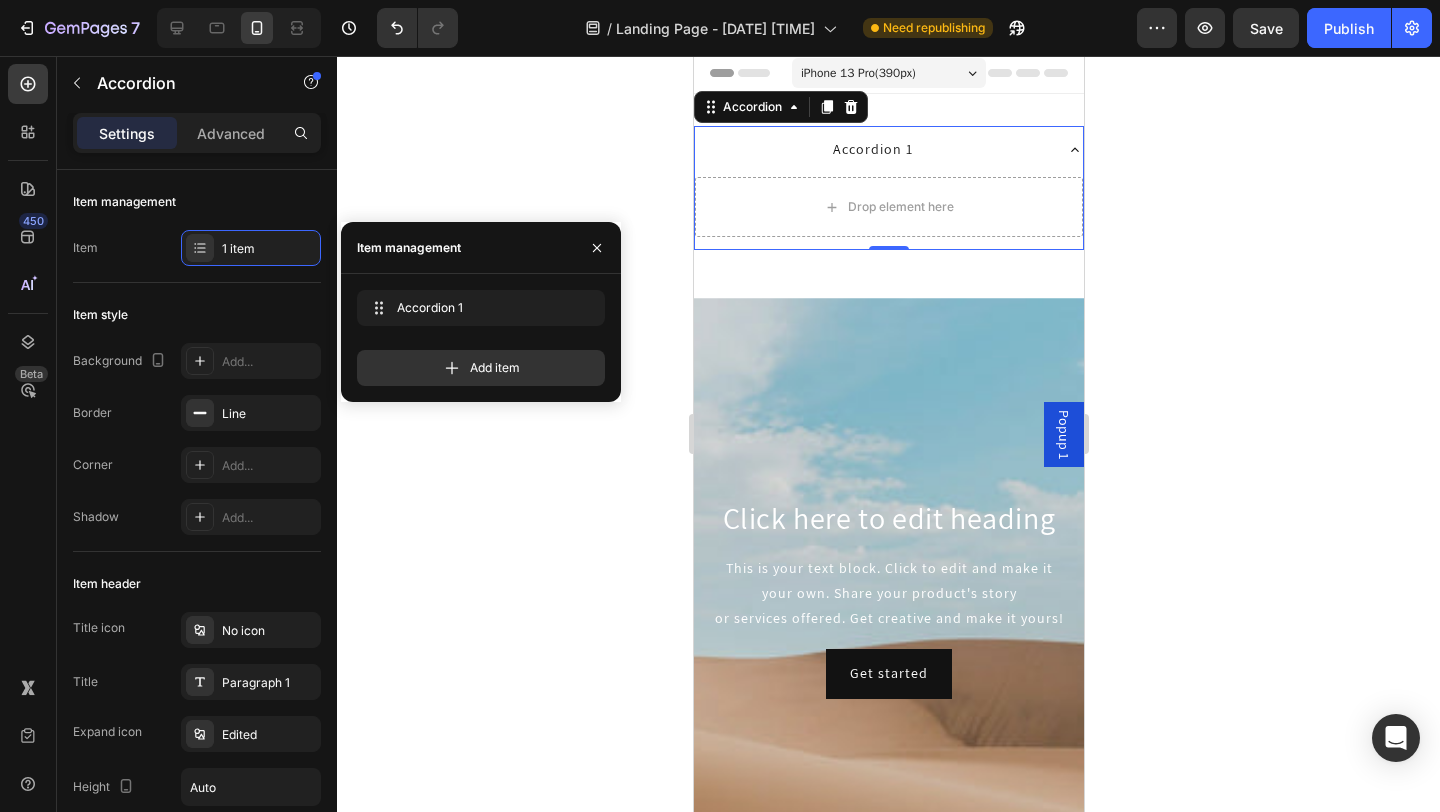 click on "Accordion 1" at bounding box center [872, 149] 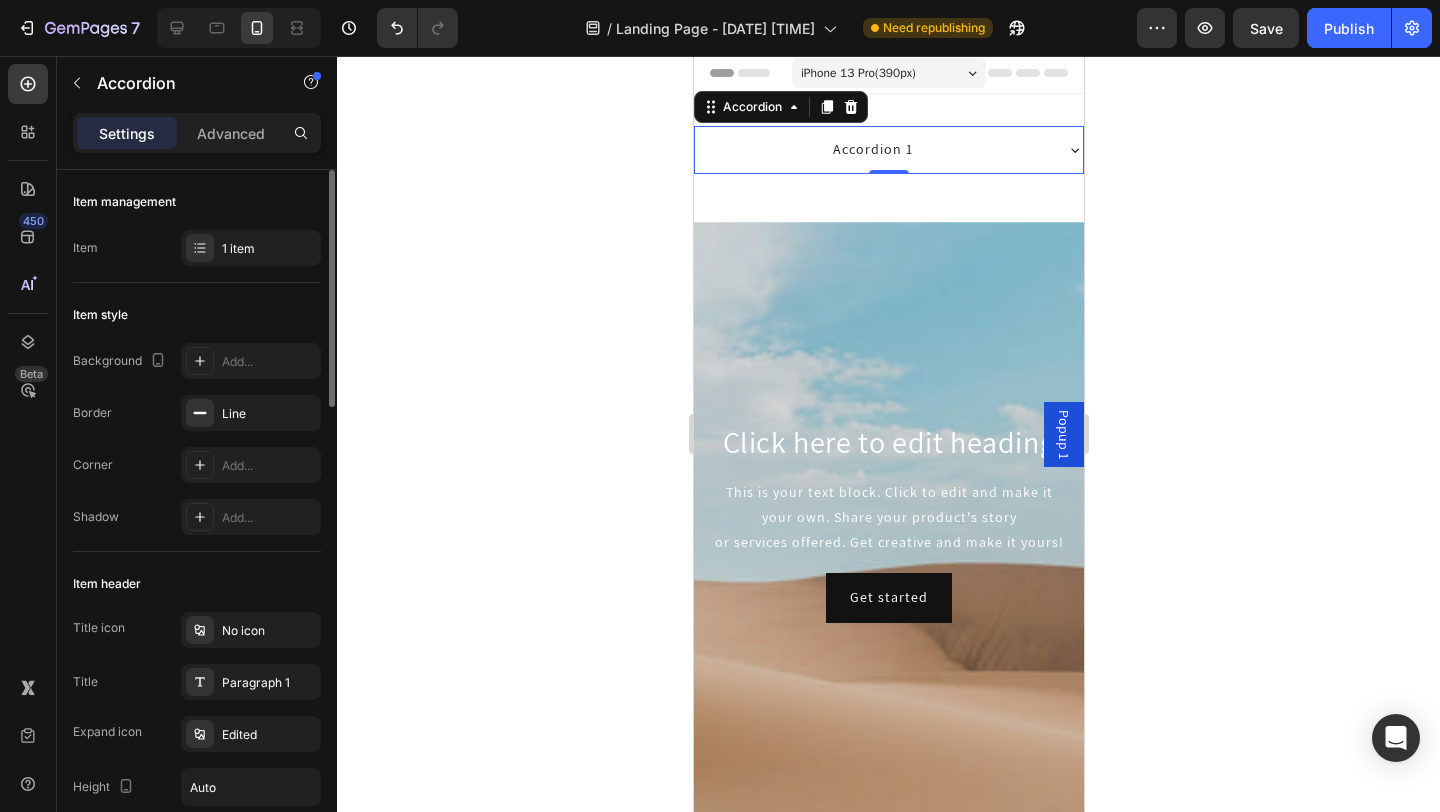 scroll, scrollTop: 29, scrollLeft: 0, axis: vertical 